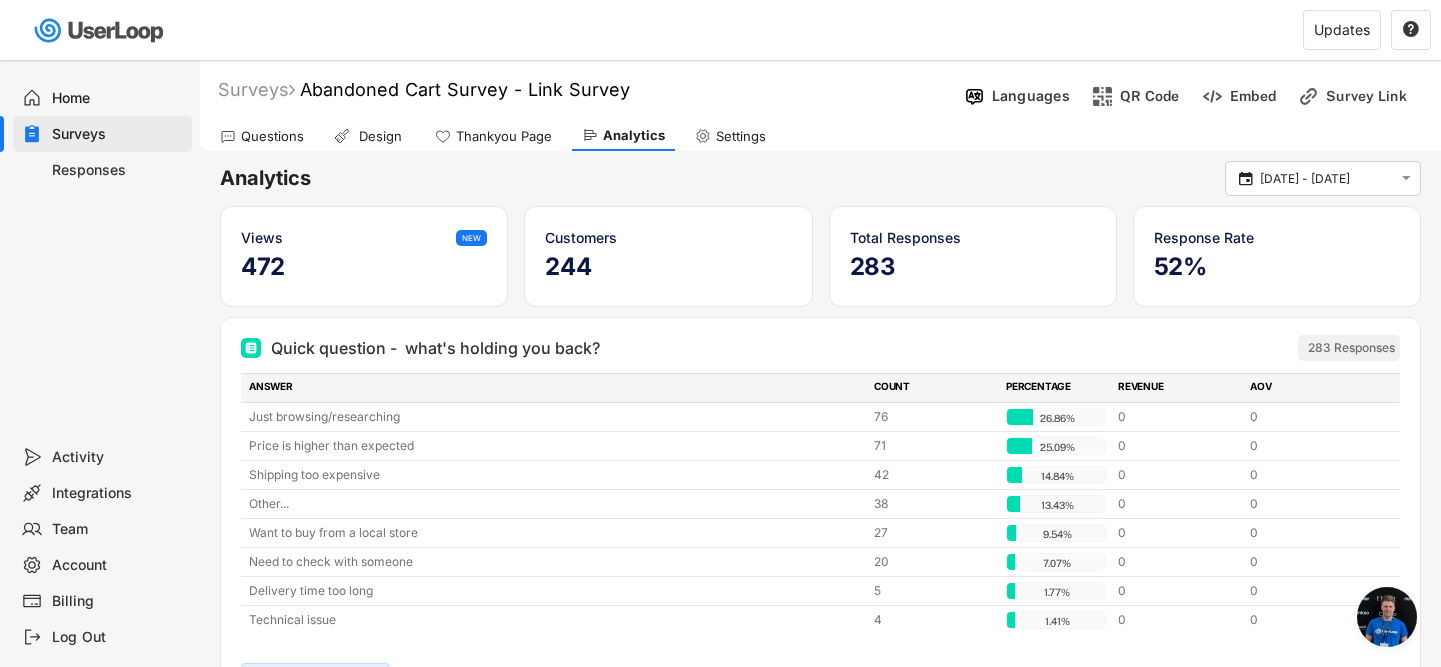 scroll, scrollTop: 279, scrollLeft: 0, axis: vertical 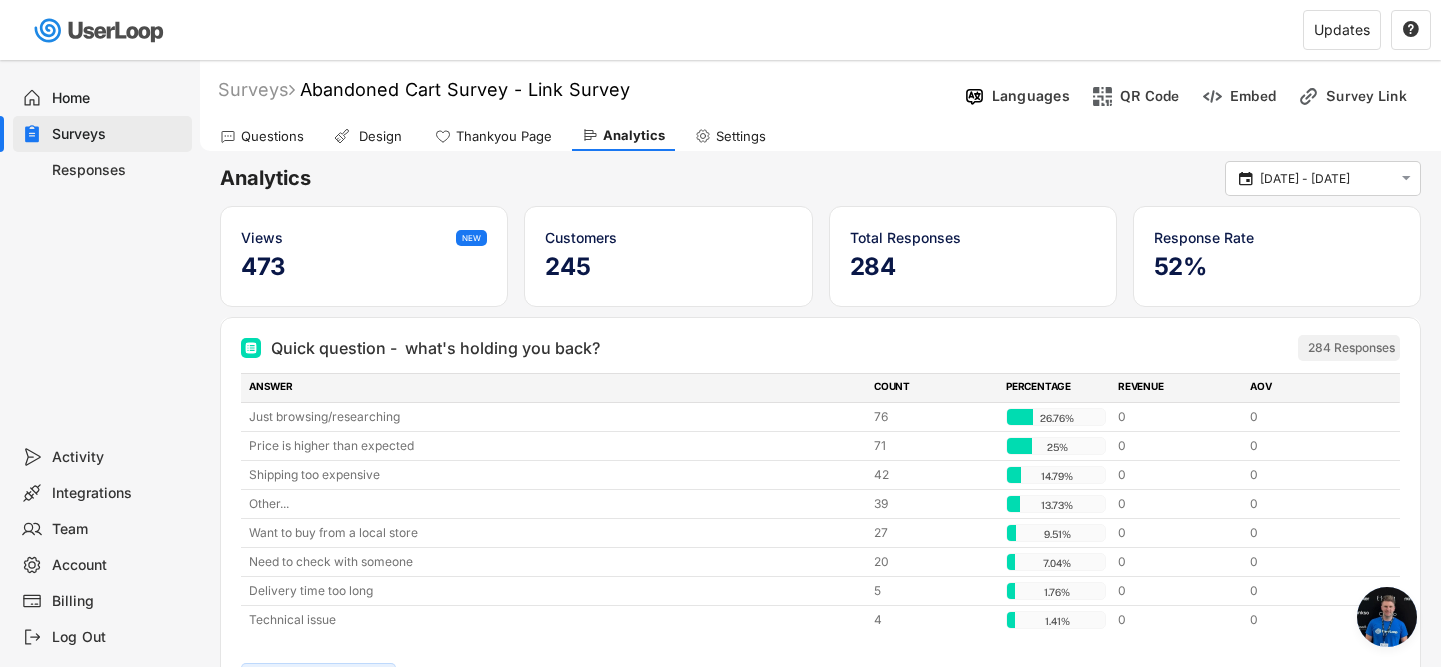click on "Responses" at bounding box center [118, 170] 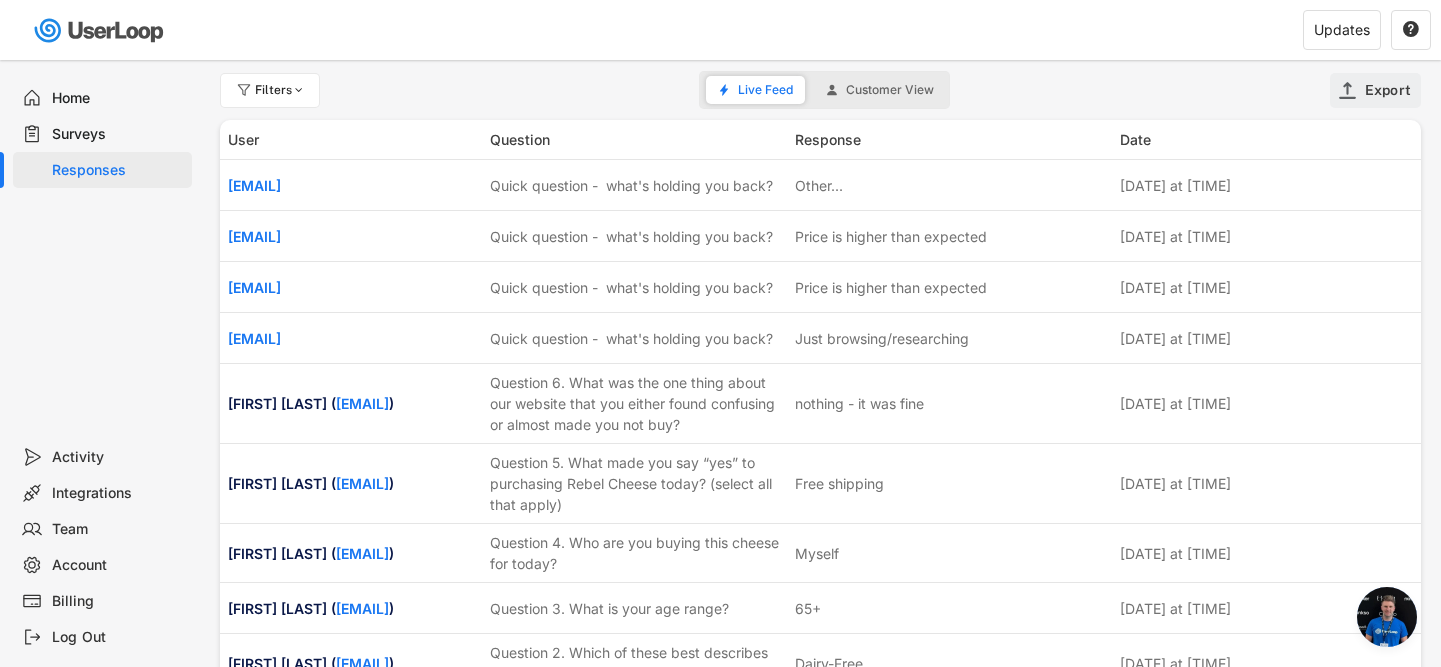 click on "Export" at bounding box center [1376, 90] 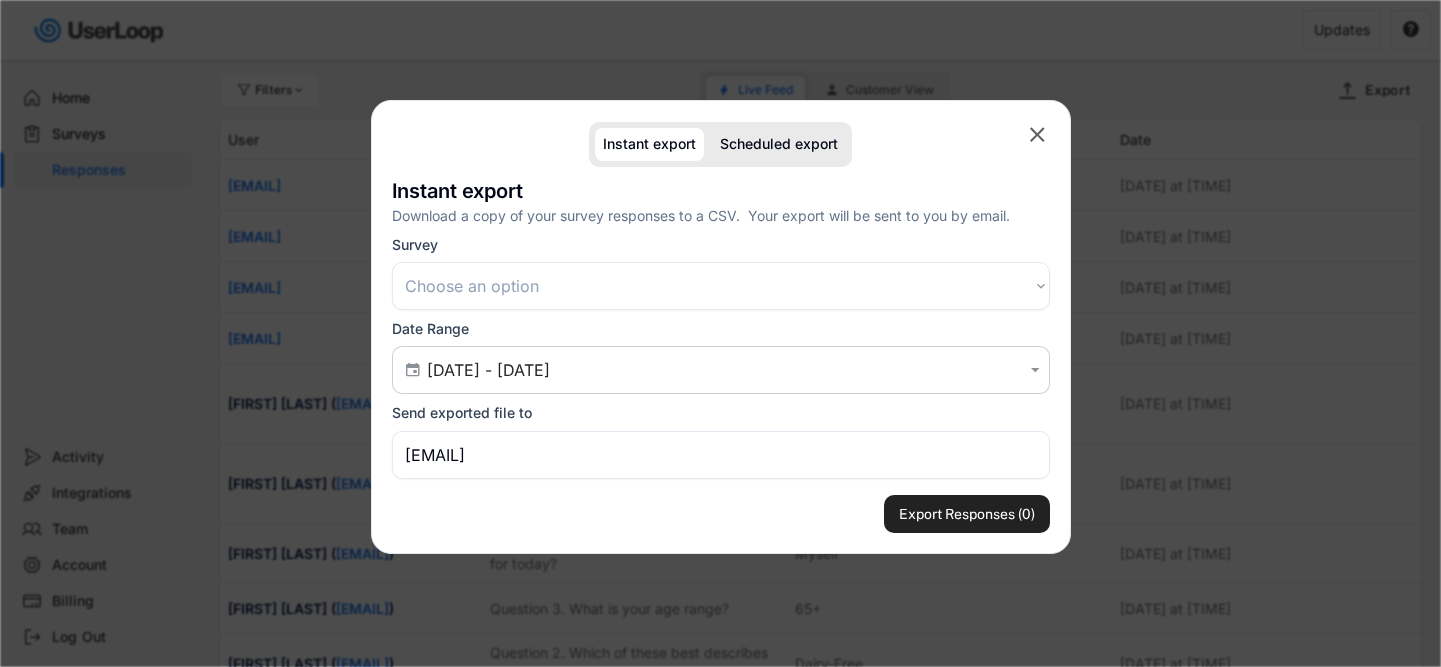 click on "Choose an option Customer Satisfaction Survey Post Purchase Checkout Survey Fairing Post-Purchase Previous Purchases - Email Survey (02/27/24) Current Recharge Customers - Cheese Club survey (03/12/24) Cancelled Recharge Customers Cheese Club survey (03/13/24) VegFest 2024 Checkout Survey Link Survey Post-Purchase Checkout Survey - 1st-time and returning customers Meet the Cheeses Survey Vegan Street Fair - Link Survey Wholesale Dry Ice Email Survey Link Survey VKX Link Survey Guess the Cheese Survey Email Survey Birthday Submission Survey Post-purchase survey v2 Mozzarella Interest survey Post purchase survey (*Link - website survey was glitching 5/16/2025) Link Survey Link Survey Link Survey Mother's Day Cheese Box Survey Mother's Day Deluxe Box Survey Post-purchase Flow email survey Post-Purchase Checkout Survey - returning customers Abandoned Cart Survey - Email Abandoned Cart Survey - Link Survey" at bounding box center [721, 286] 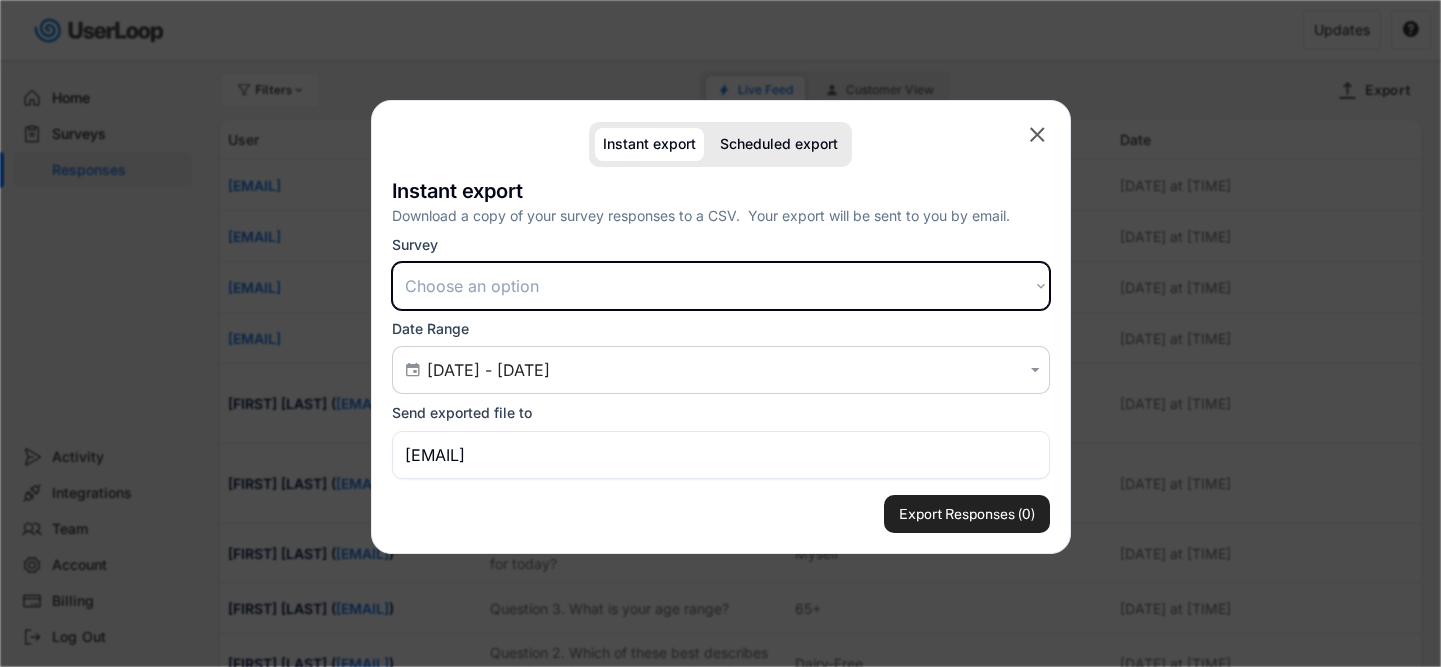 select on ""1348695171700984260__LOOKUP__1753537463834x794776745951100900"" 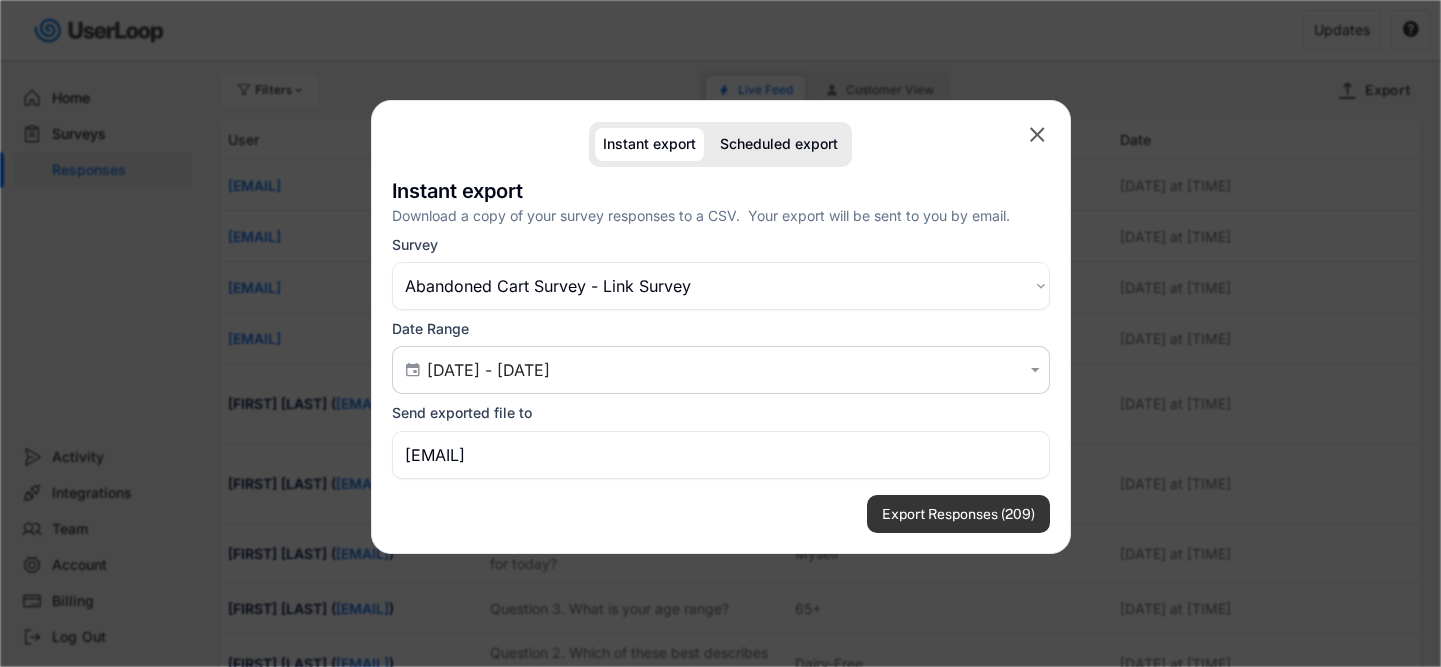 click on "Export Responses (209)" at bounding box center (958, 514) 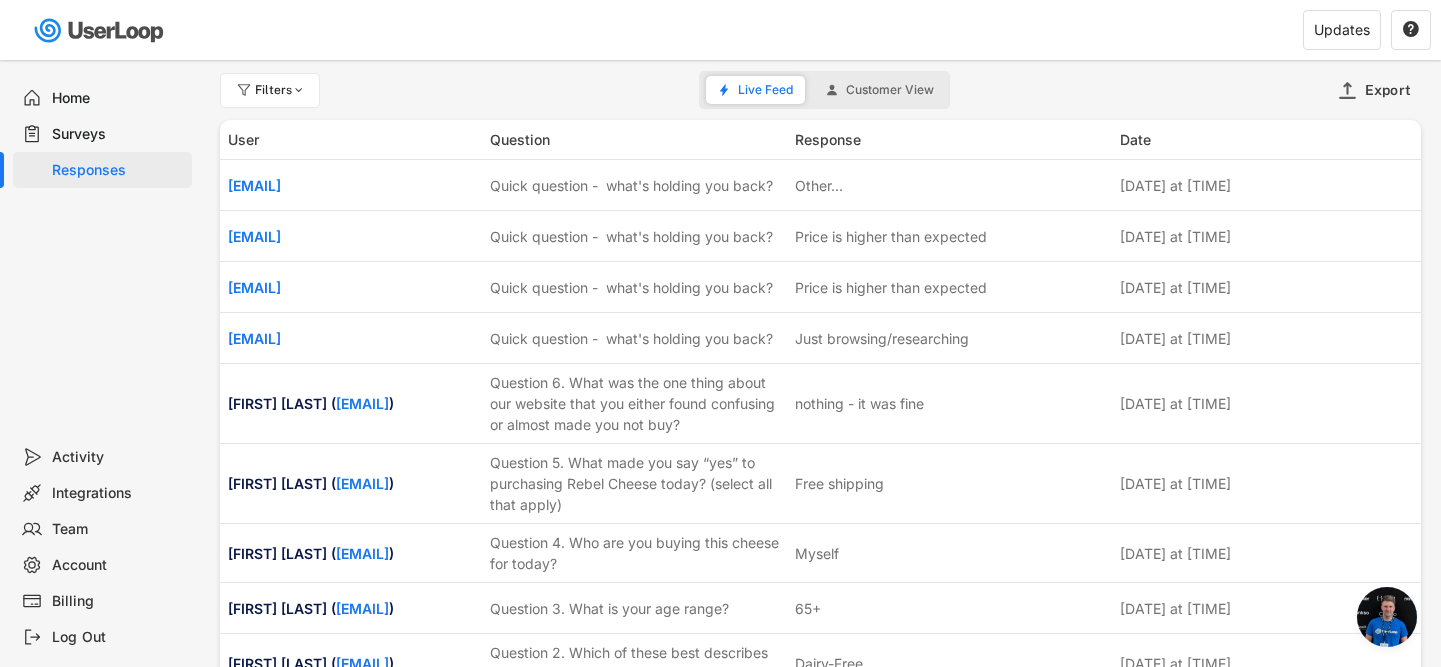 click on "Home
Surveys Responses" at bounding box center [100, 249] 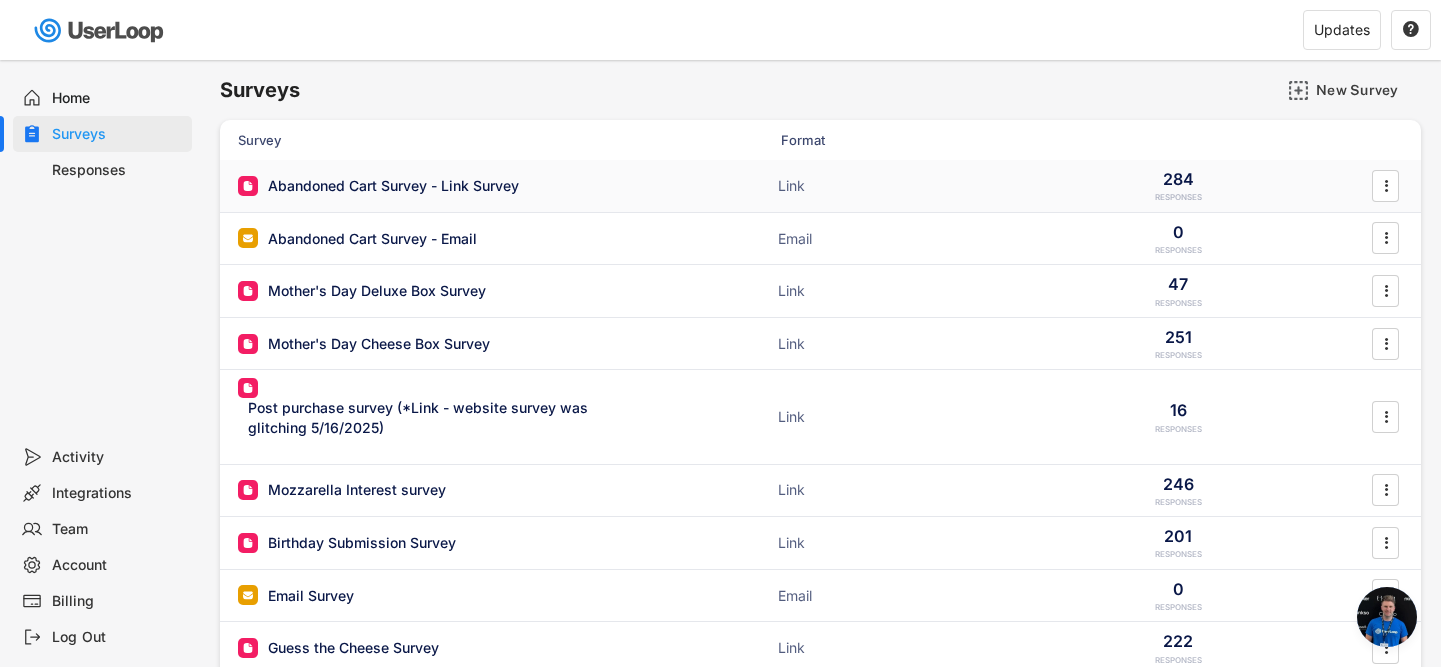 click on "Abandoned Cart Survey - Link Survey" at bounding box center [393, 186] 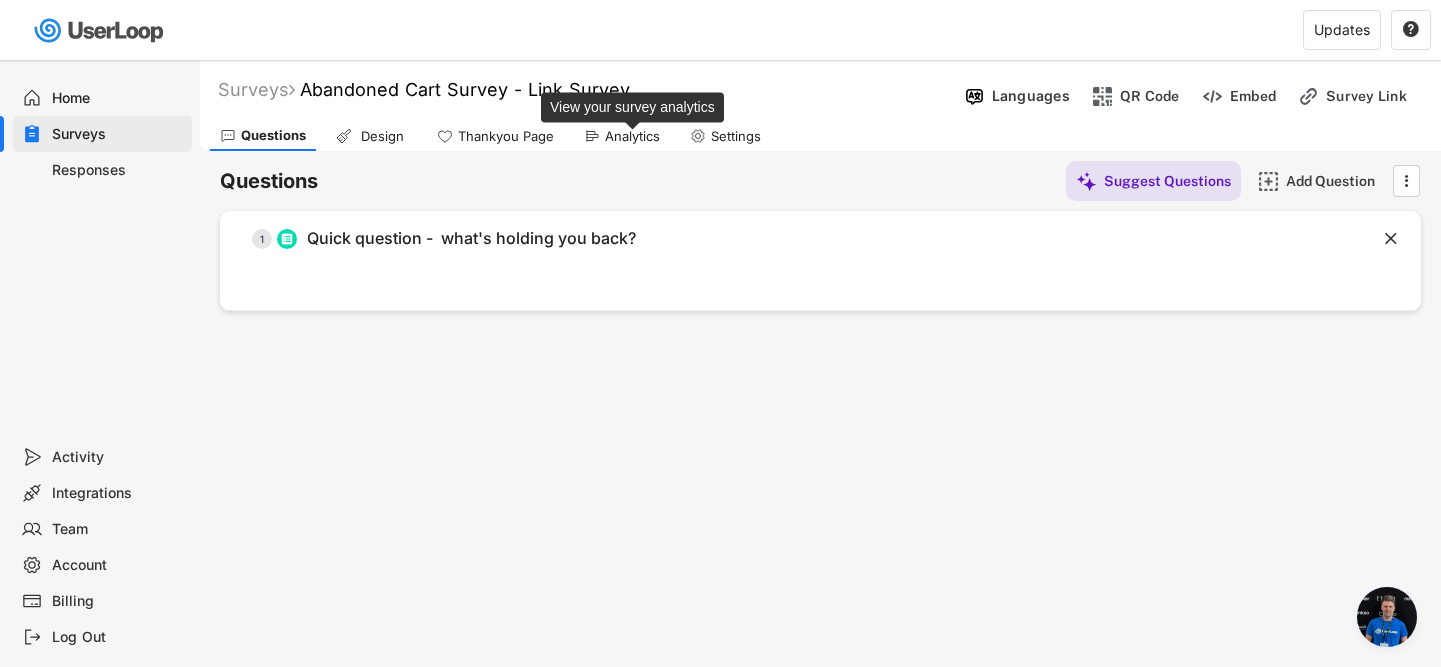 click on "Analytics" at bounding box center [632, 136] 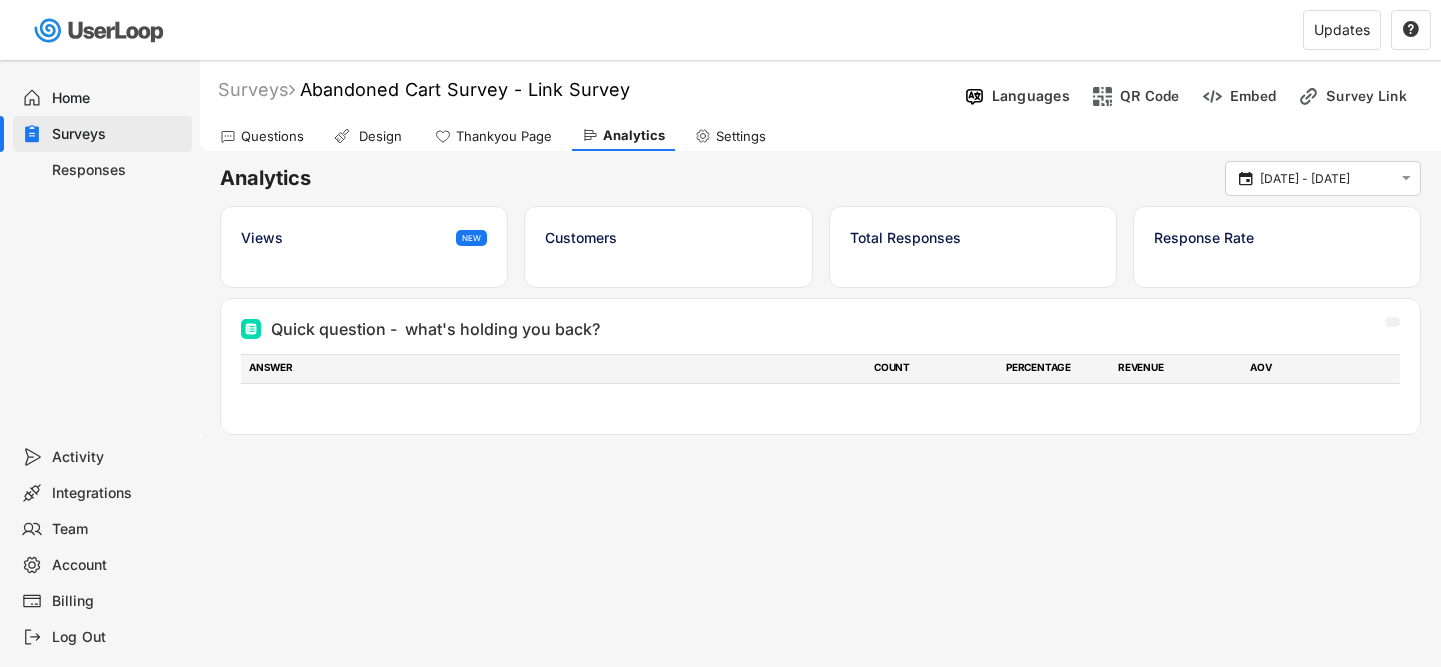 scroll, scrollTop: 0, scrollLeft: 0, axis: both 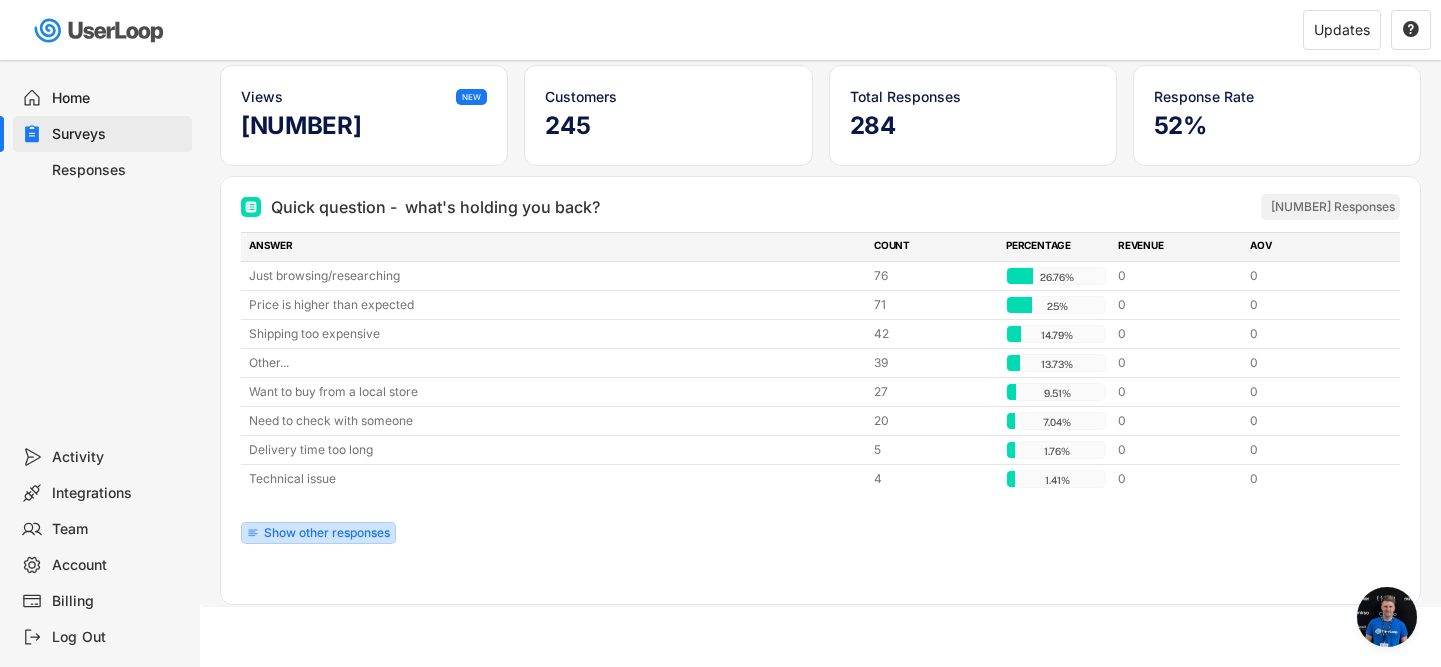 click on "Show other responses" at bounding box center (327, 533) 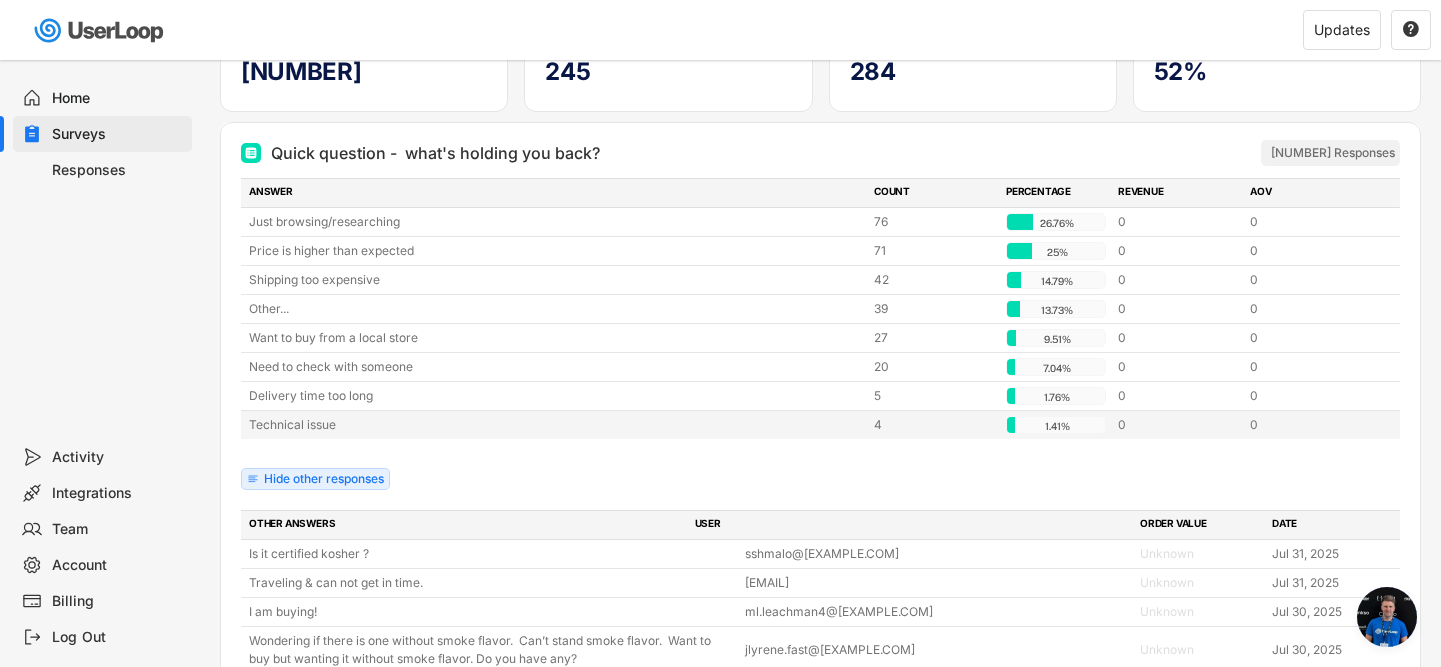 scroll, scrollTop: 227, scrollLeft: 0, axis: vertical 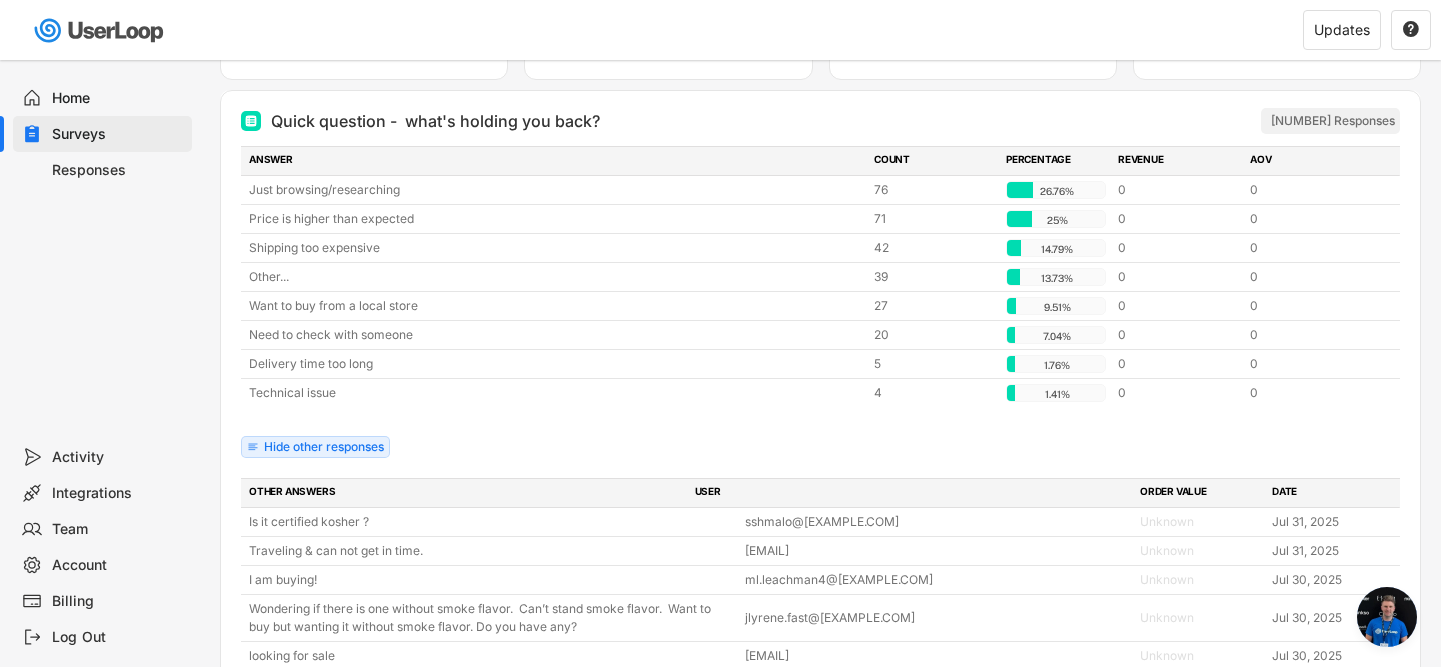 click at bounding box center [1387, 617] 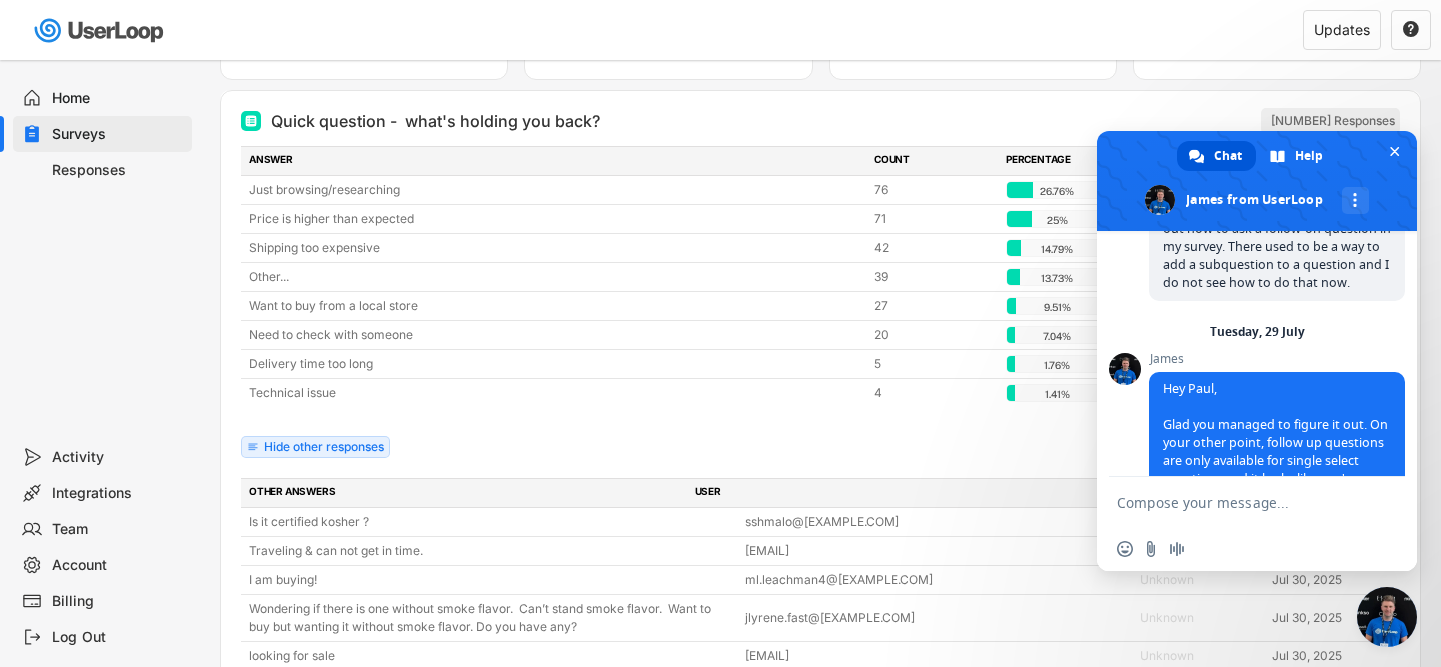 scroll, scrollTop: 8018, scrollLeft: 0, axis: vertical 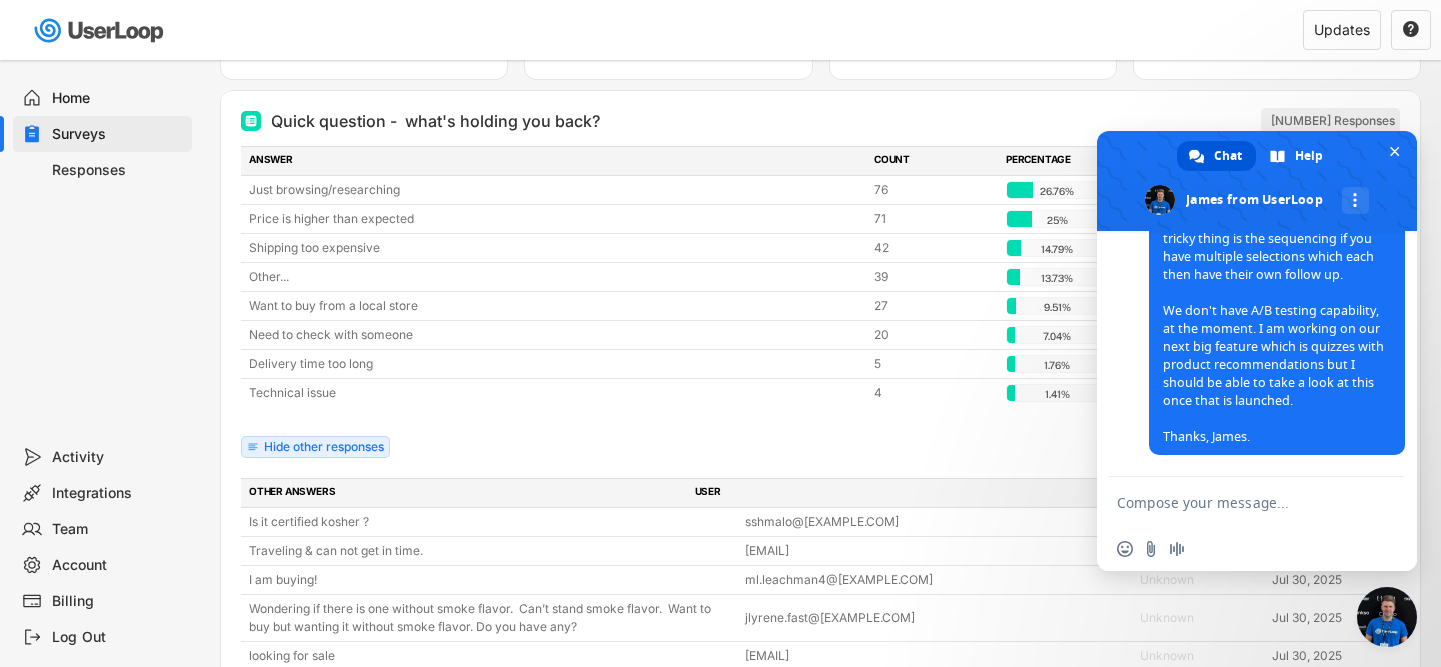 click at bounding box center [1237, 502] 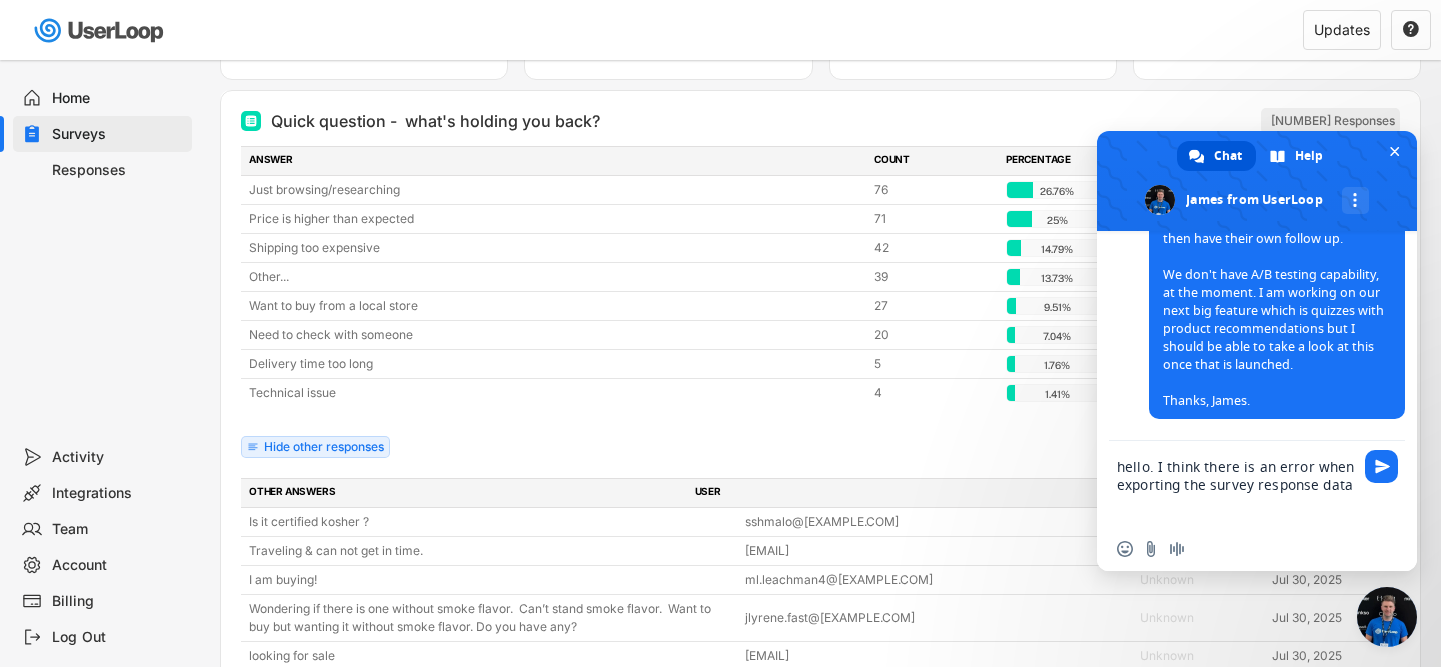 type on "hello. I think there is an error when exporting the survey response data." 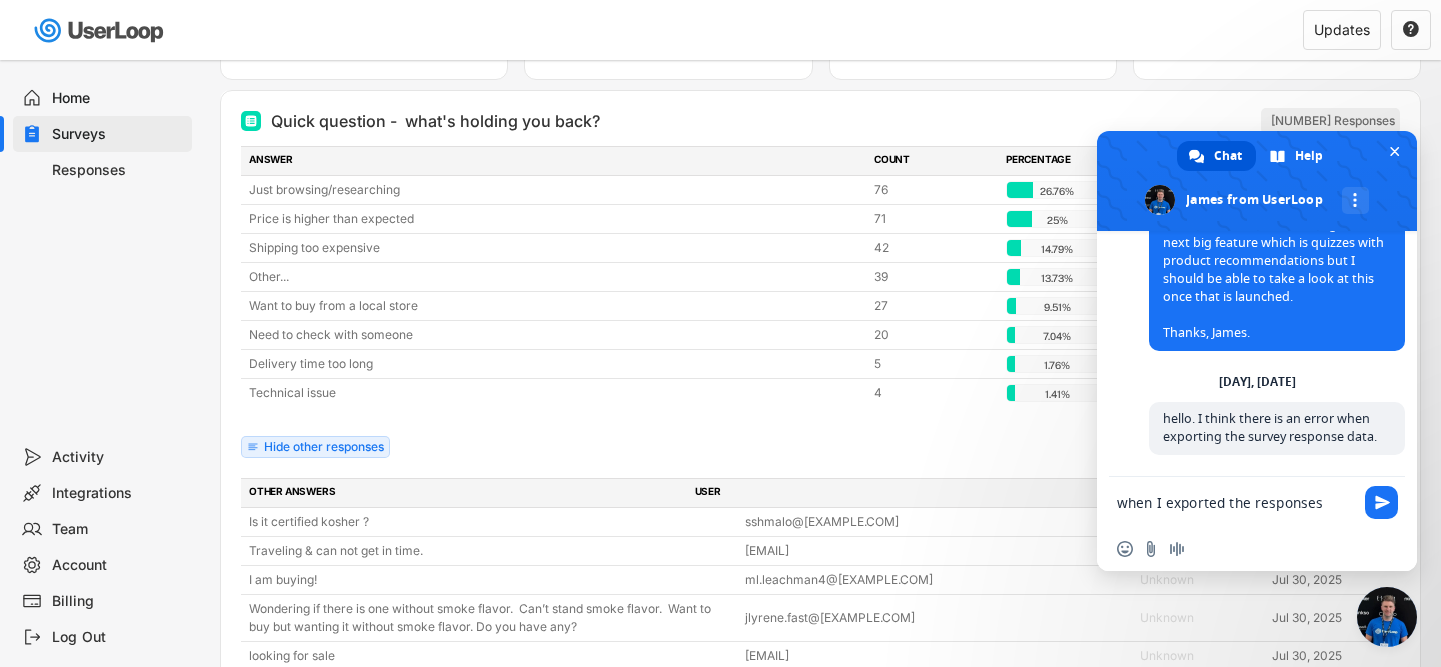 scroll, scrollTop: 8141, scrollLeft: 0, axis: vertical 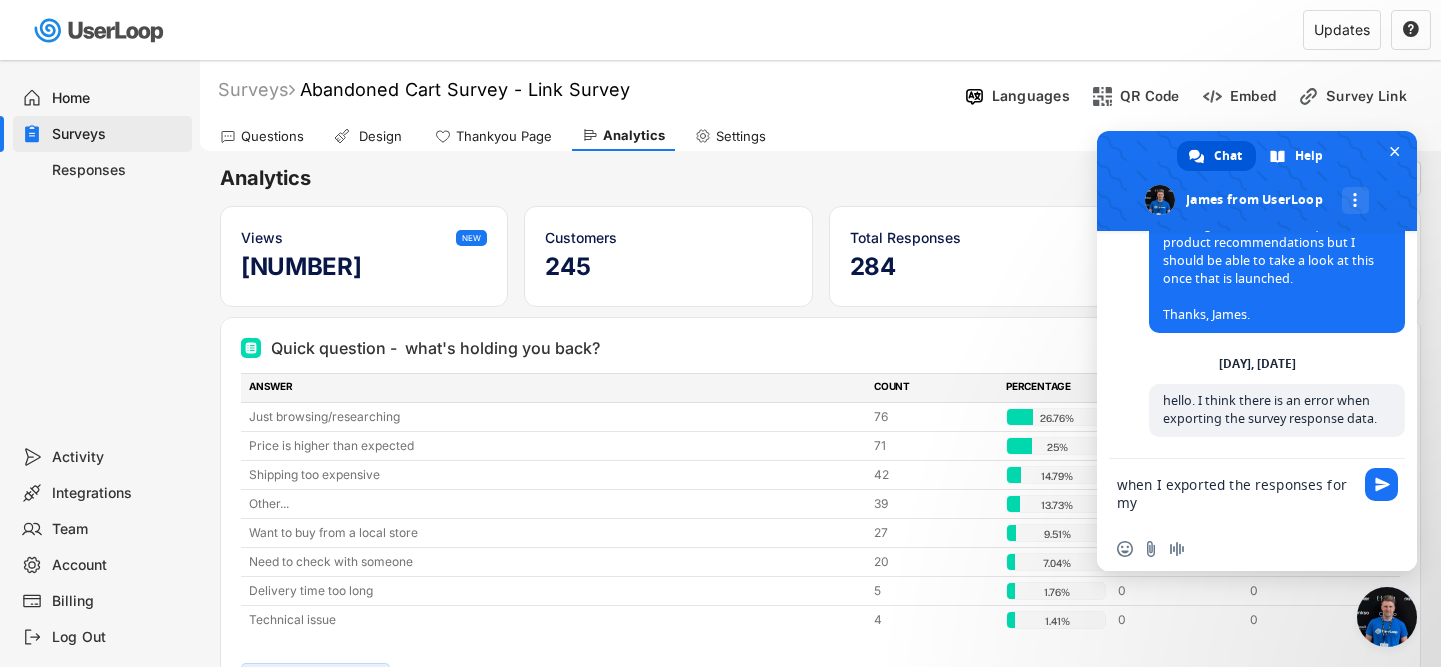 click on "when I exported the responses for my" at bounding box center (1237, 493) 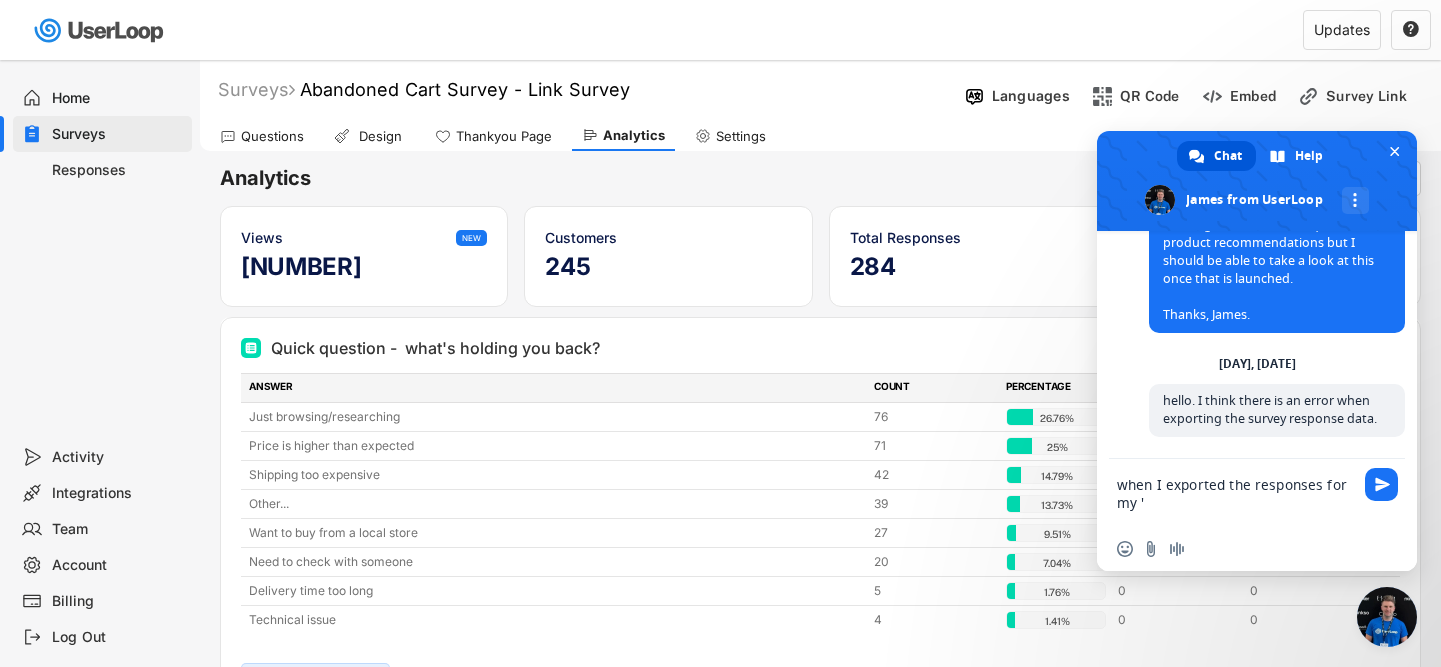 paste on "https://userloop.io/home?tab=Analytics&survey=1753537463834x794776745951100900" 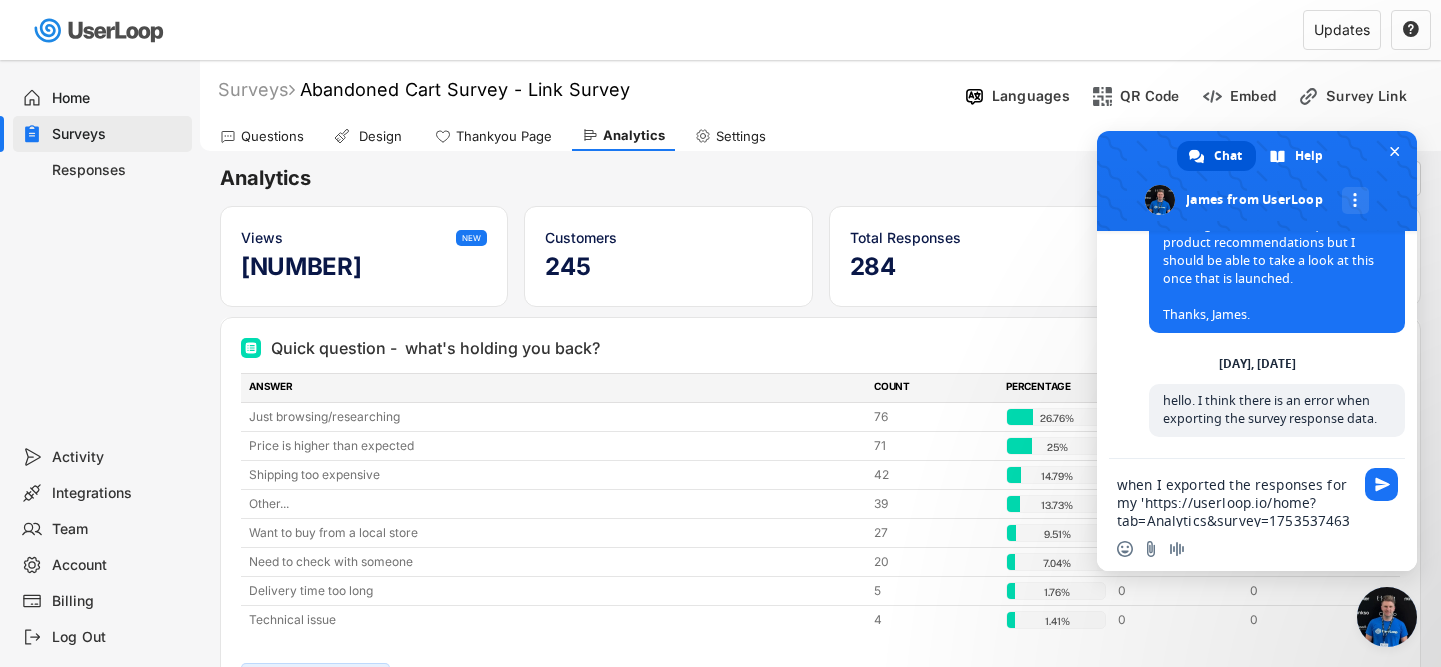 scroll, scrollTop: 0, scrollLeft: 0, axis: both 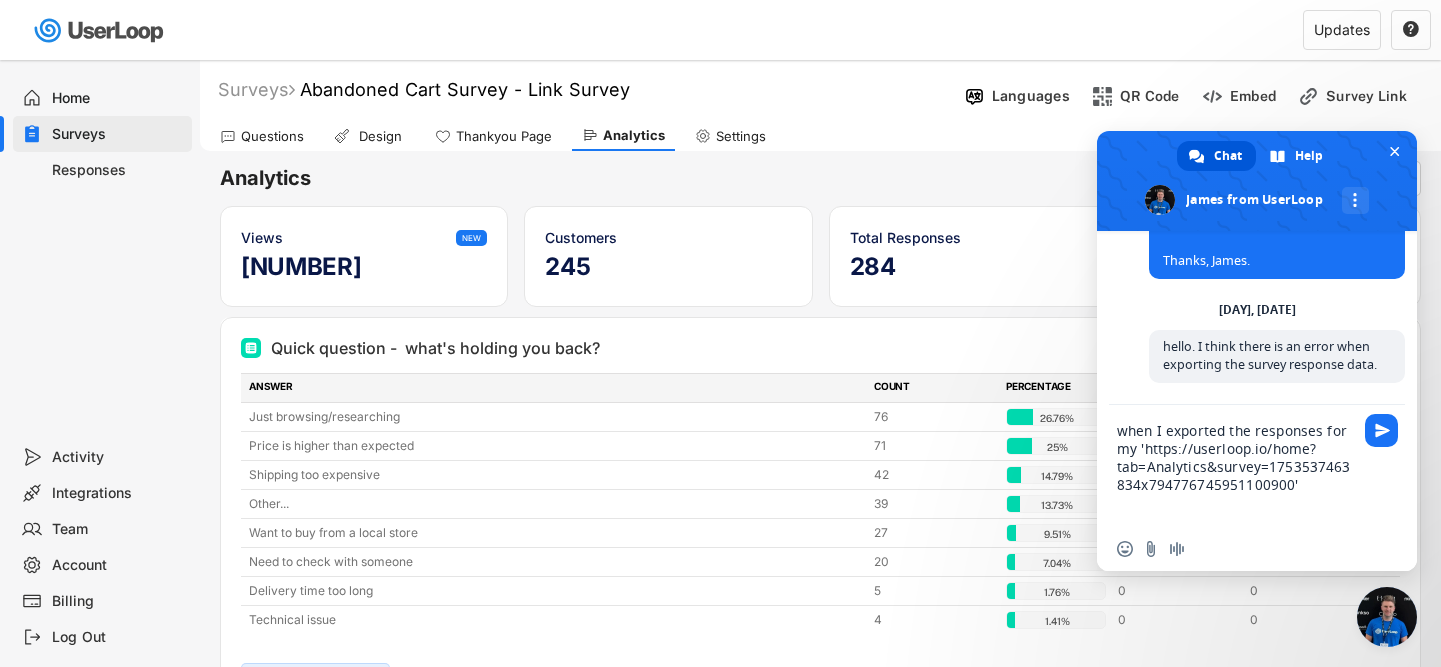 click on "when I exported the responses for my 'https://userloop.io/home?tab=Analytics&survey=1753537463834x794776745951100900'" at bounding box center (1237, 466) 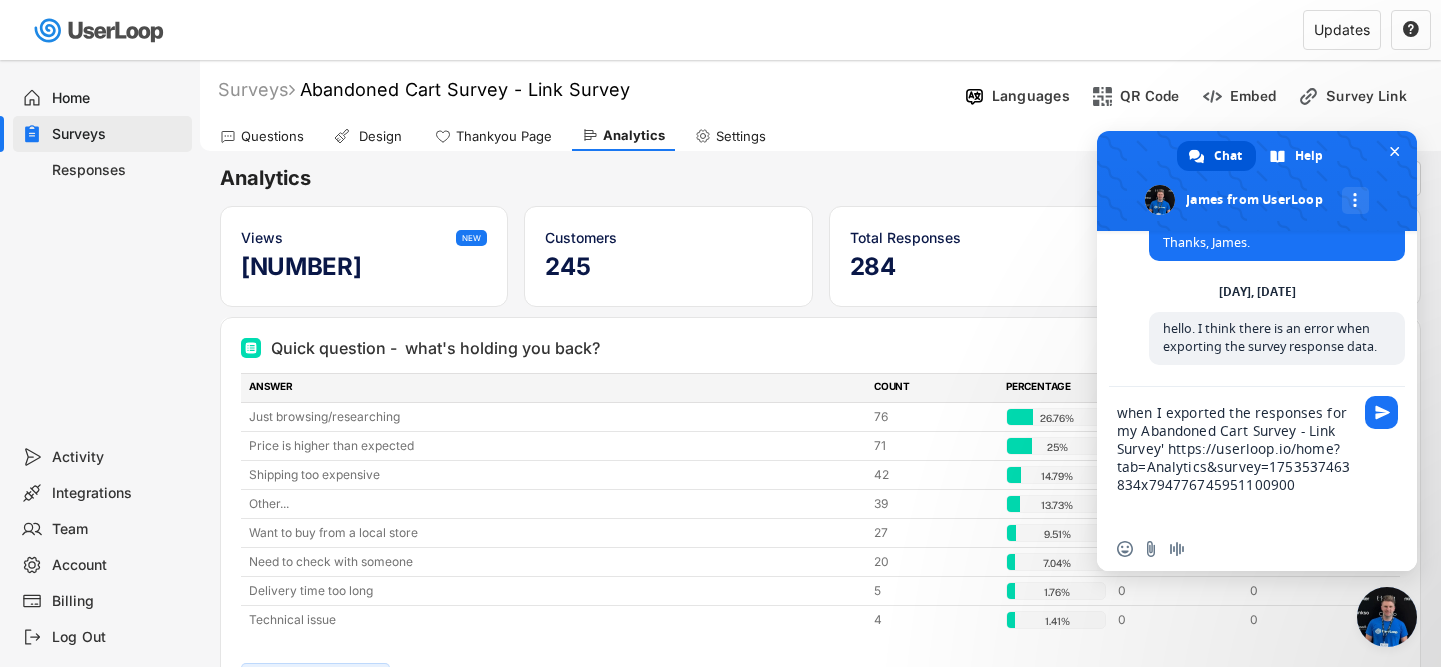 type on "when I exported the responses for my 'Abandoned Cart Survey - Link Survey' https://userloop.io/home?tab=Analytics&survey=[NUMBER]" 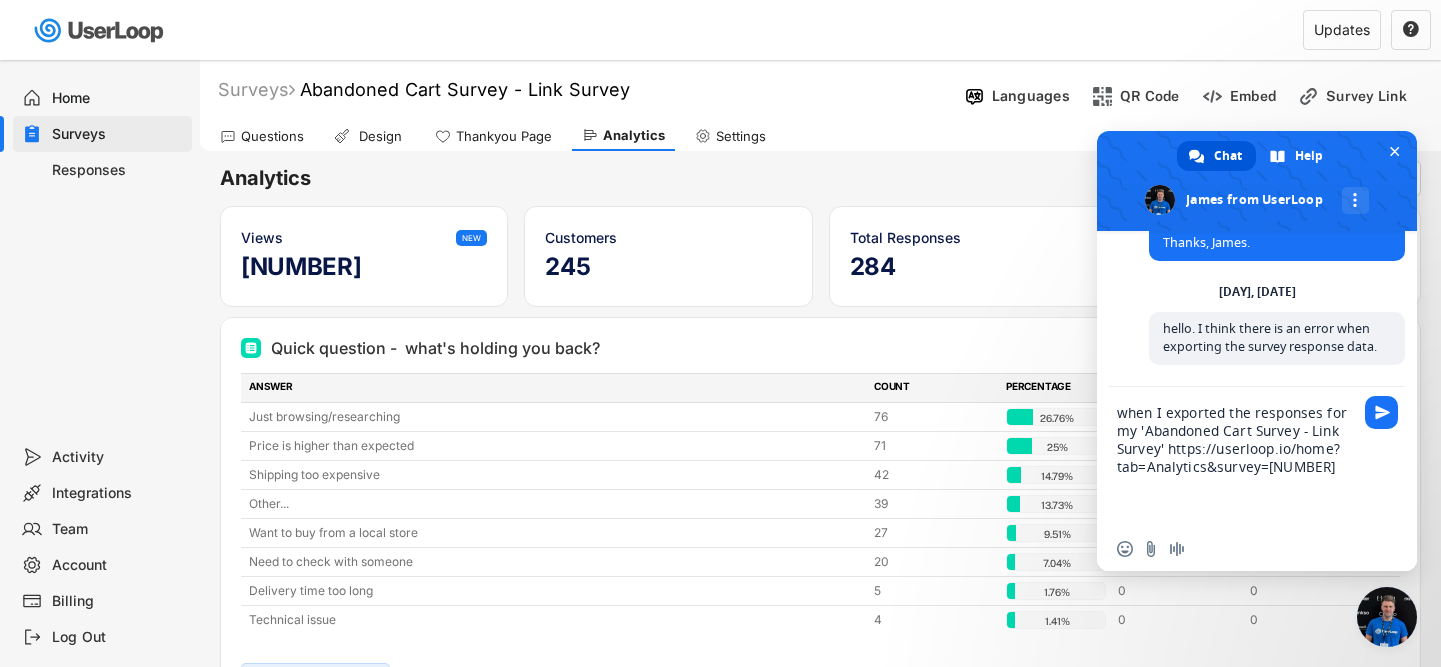 click on "when I exported the responses for my 'Abandoned Cart Survey - Link Survey' https://userloop.io/home?tab=Analytics&survey=[NUMBER]" at bounding box center (1237, 457) 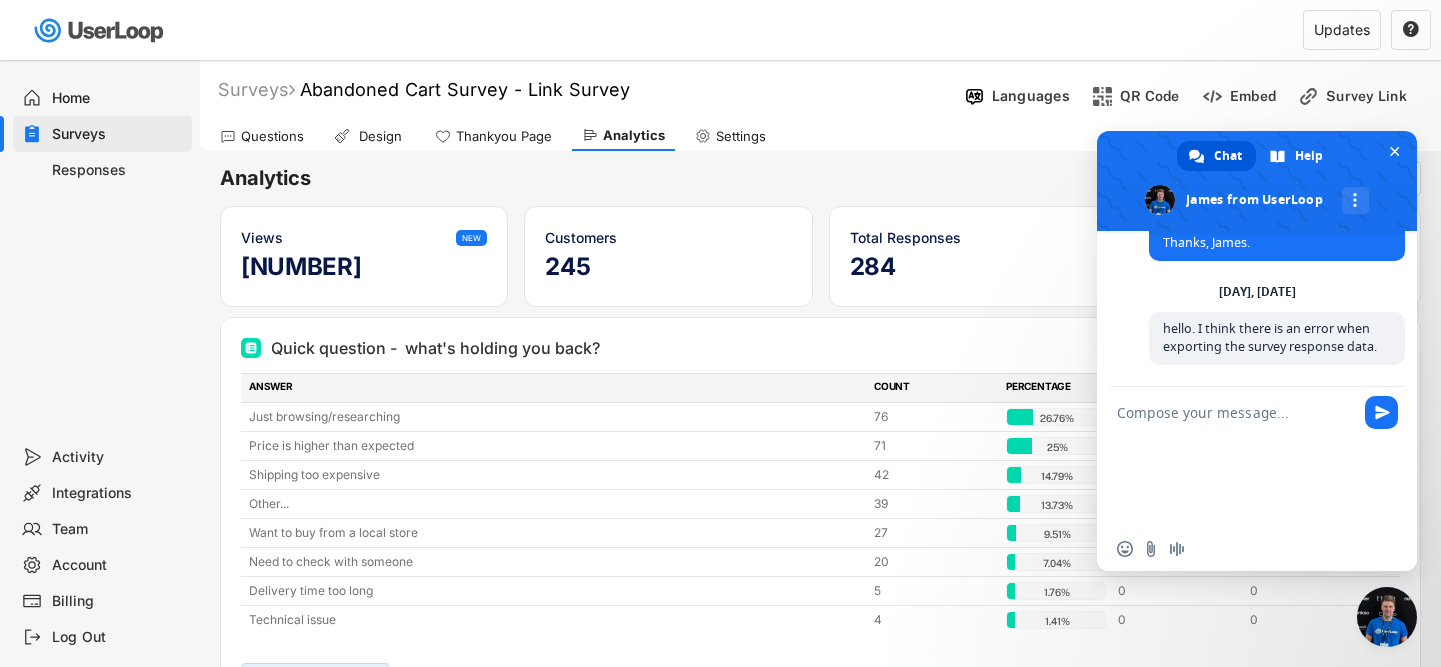 scroll, scrollTop: 8269, scrollLeft: 0, axis: vertical 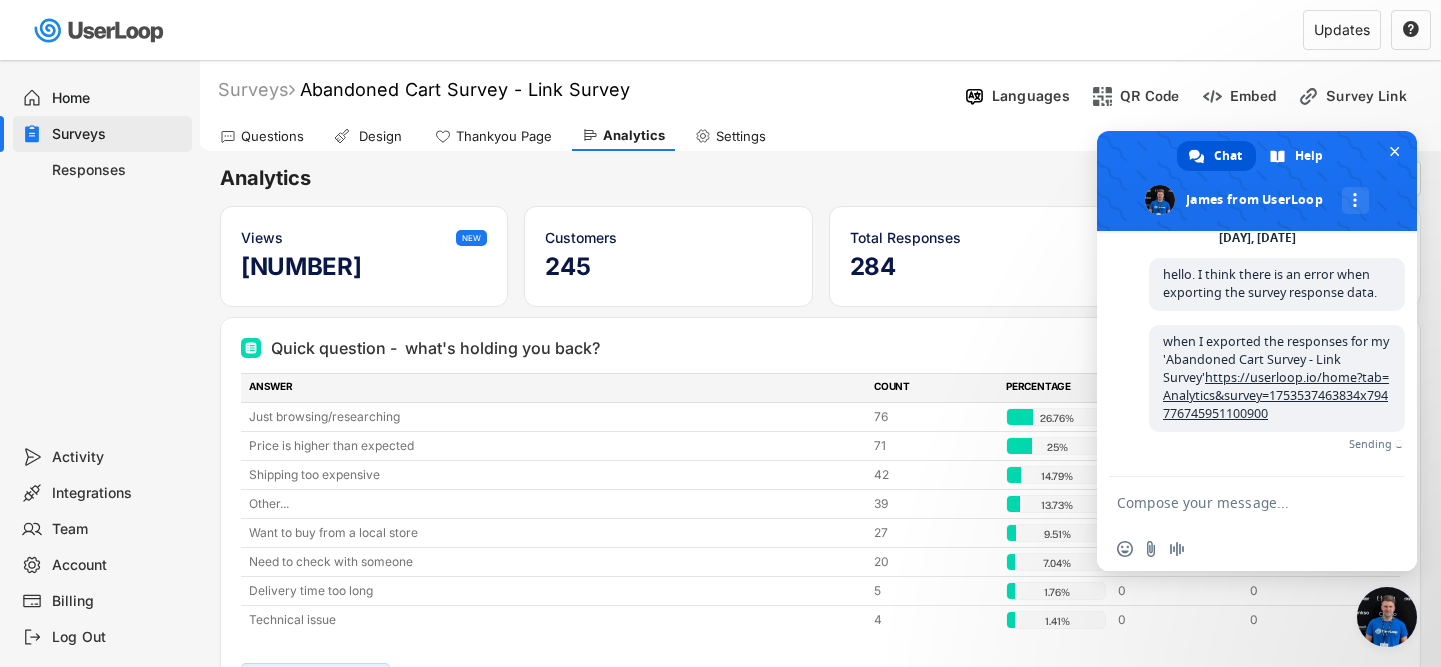 click at bounding box center (1237, 502) 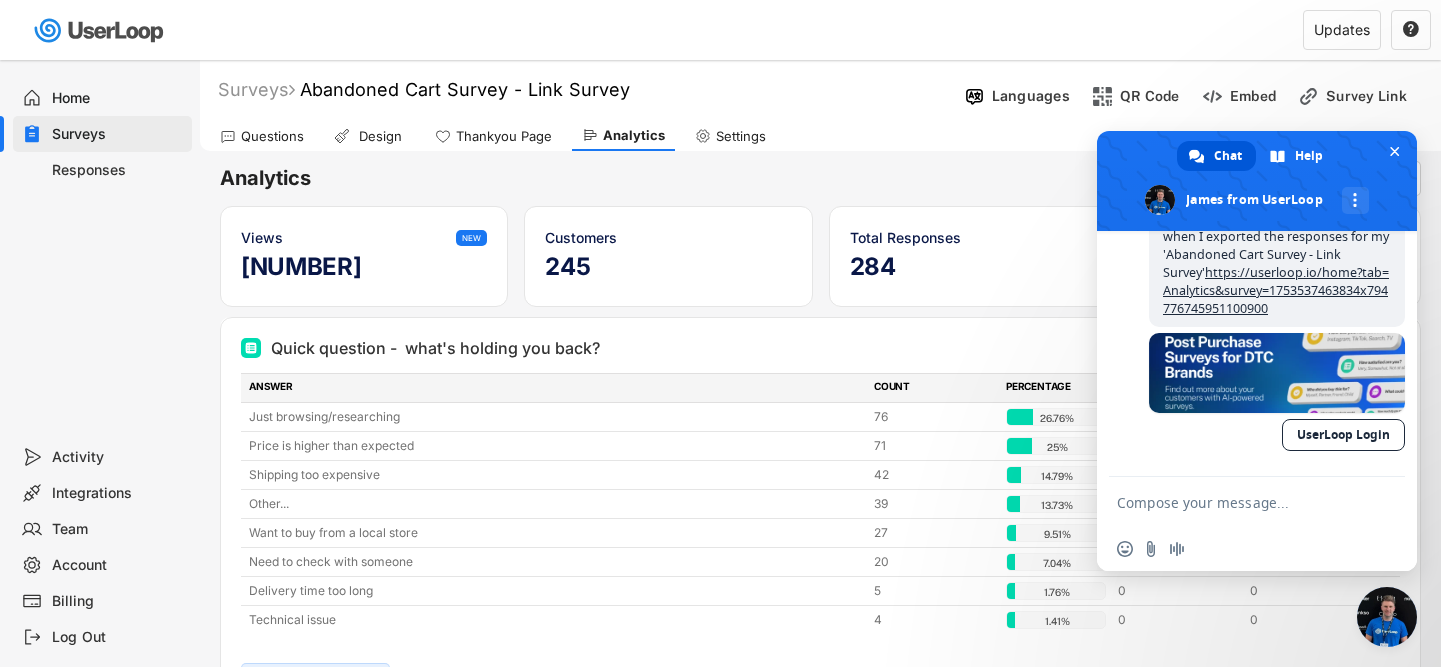 click at bounding box center (1237, 502) 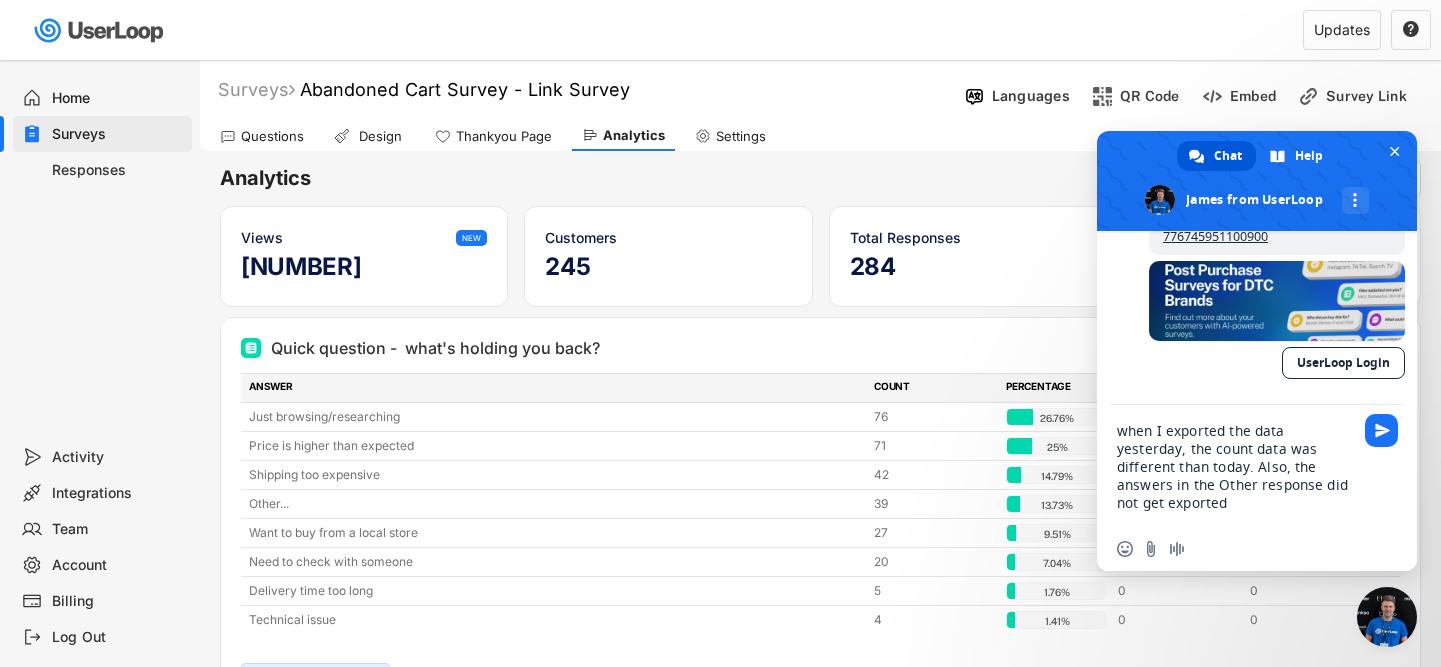 type on "when I exported the data yesterday, the count data was different than today. Also, the answers in the Other response did not get exported." 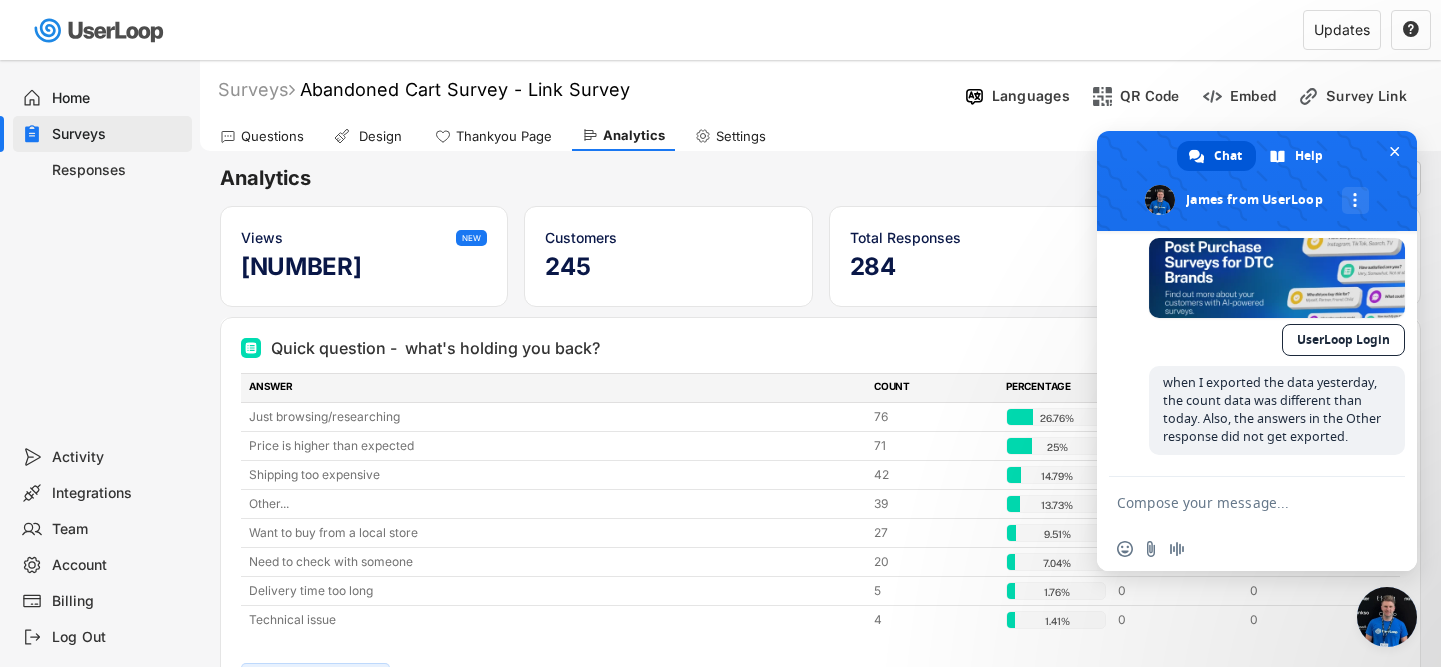 scroll, scrollTop: 8463, scrollLeft: 0, axis: vertical 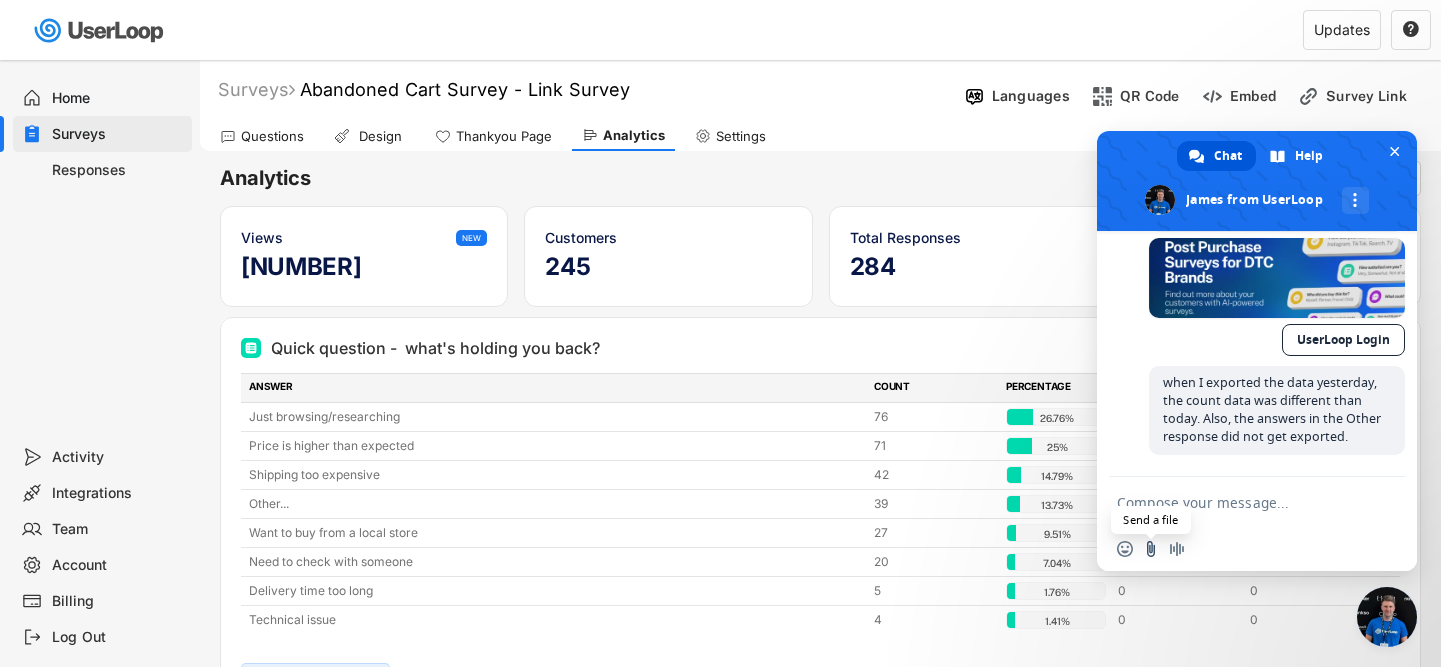 type 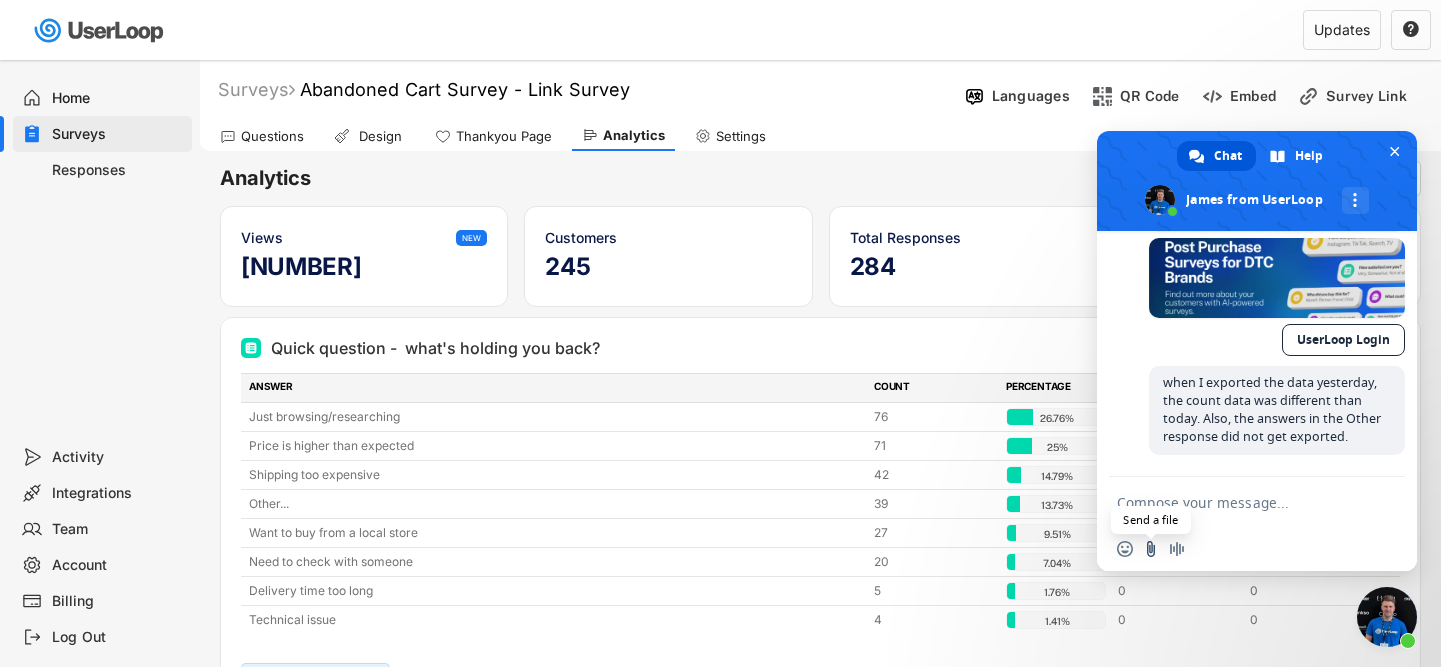 type on "C:\fakepath\Abandoned-Cart-Browse-Responses-[DATE].csv" 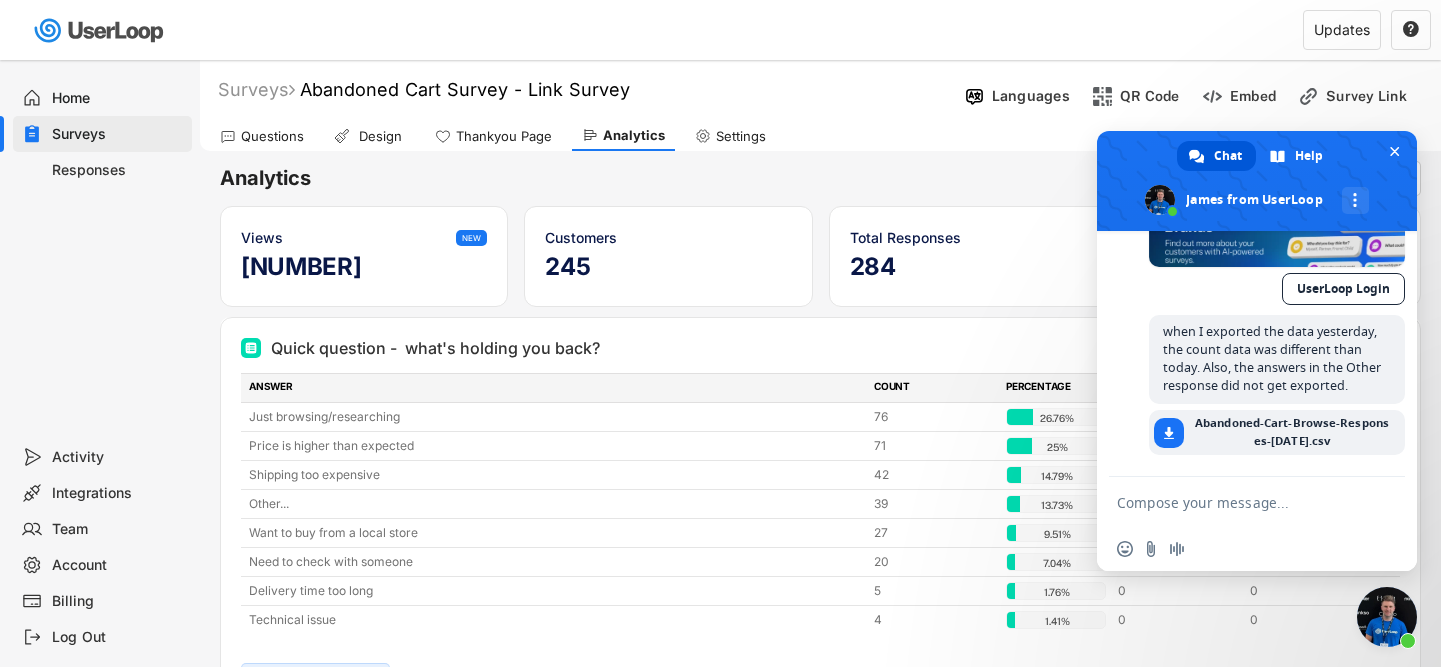 scroll, scrollTop: 8514, scrollLeft: 0, axis: vertical 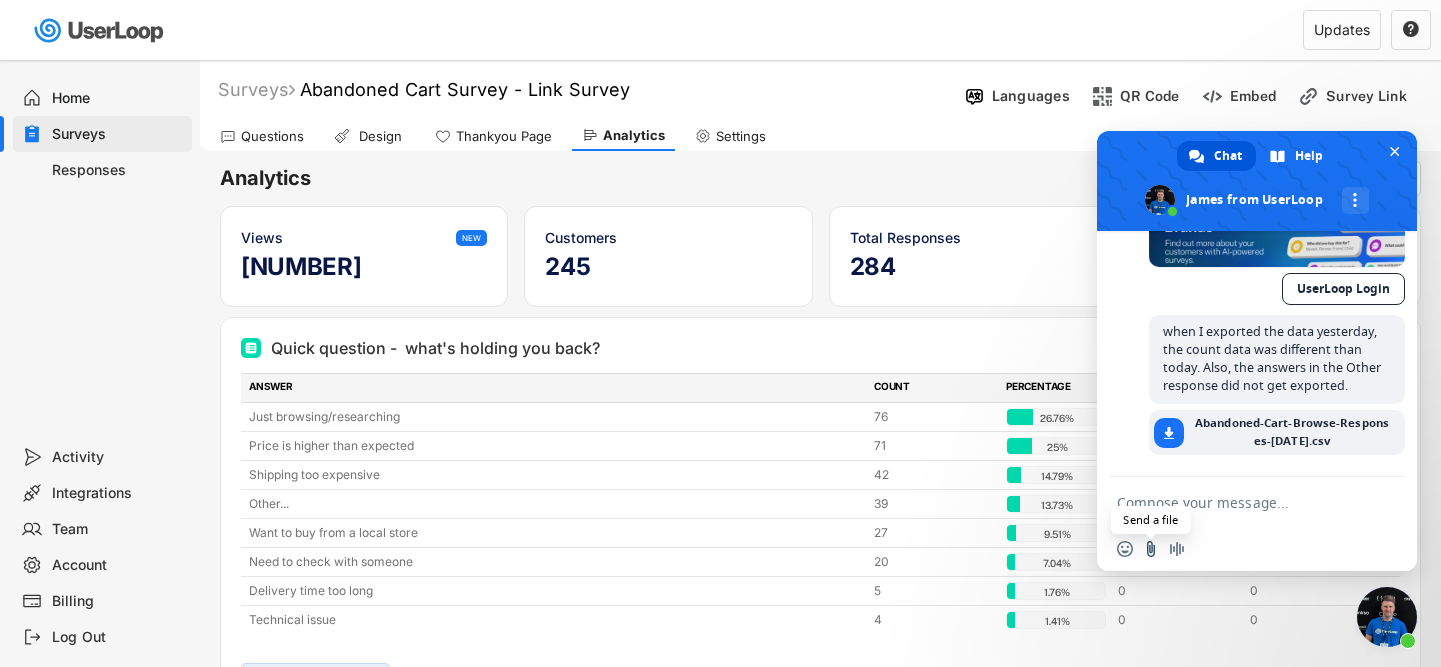 click at bounding box center [1151, 549] 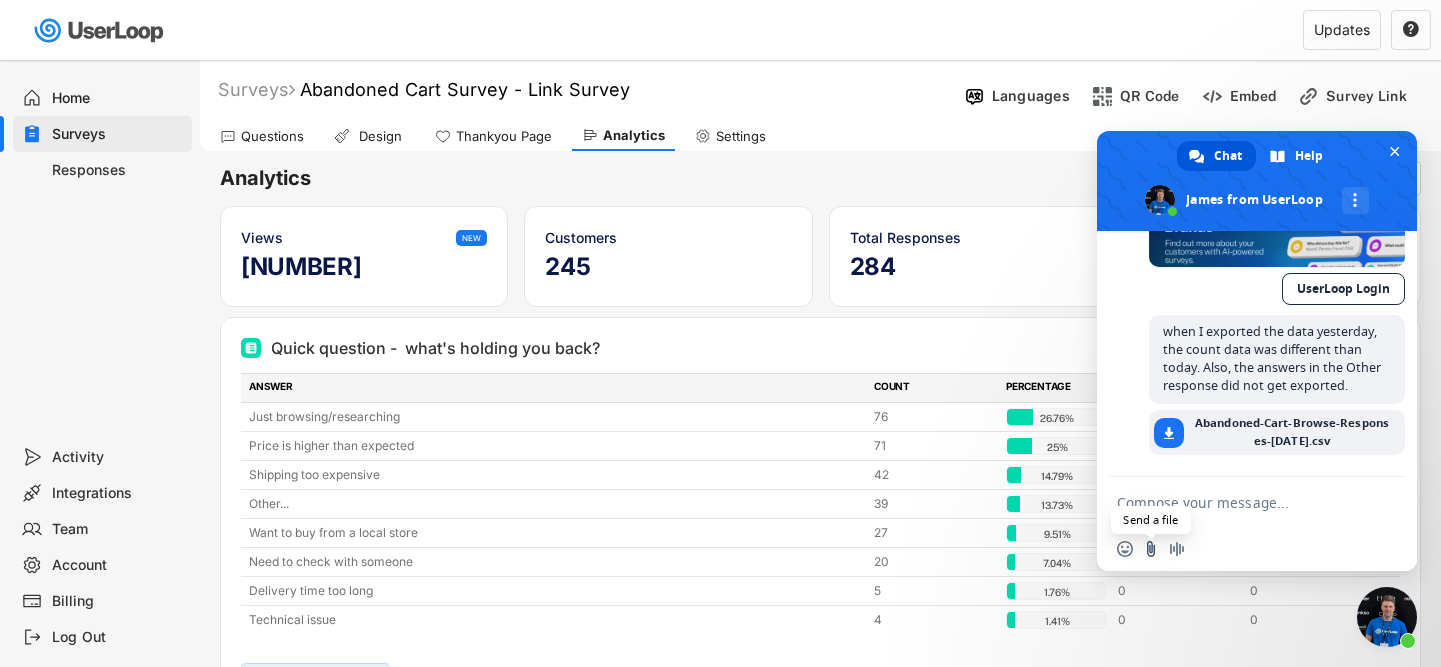 type on "C:\fakepath\Abandoned-Cart-Browse-Responses-[DATE].csv" 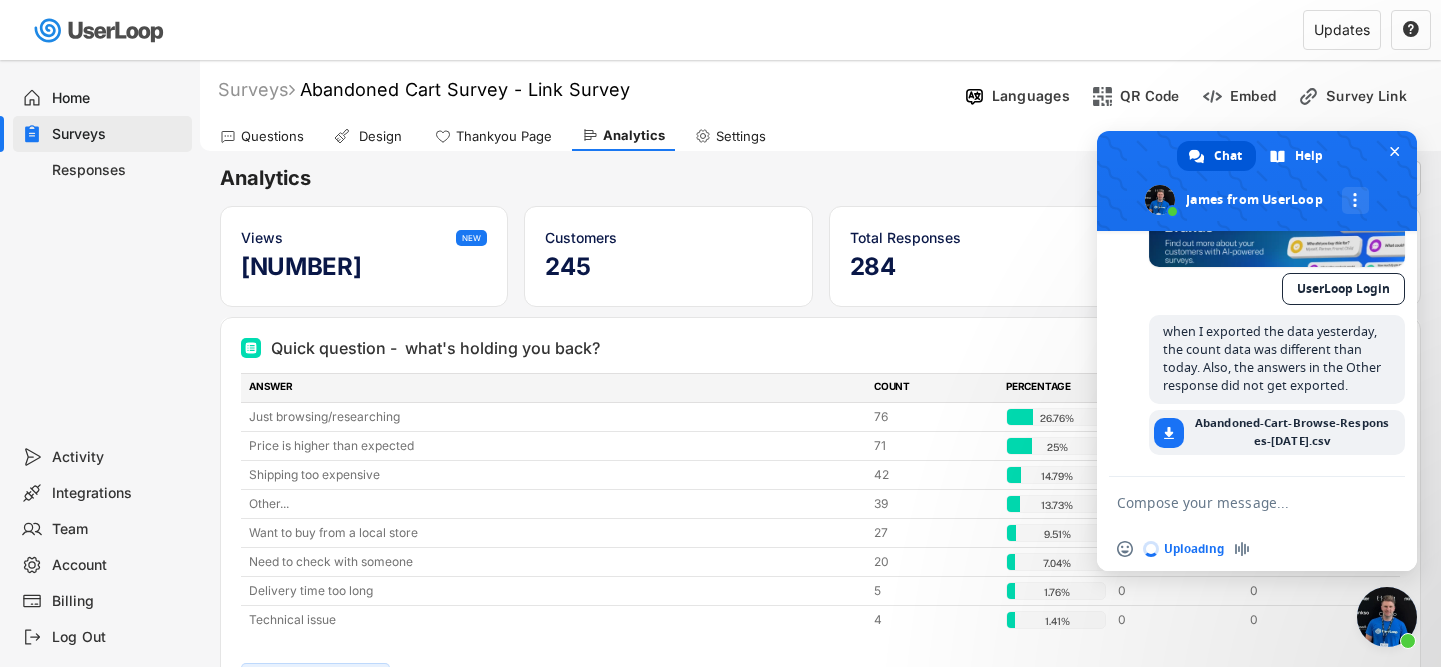 type 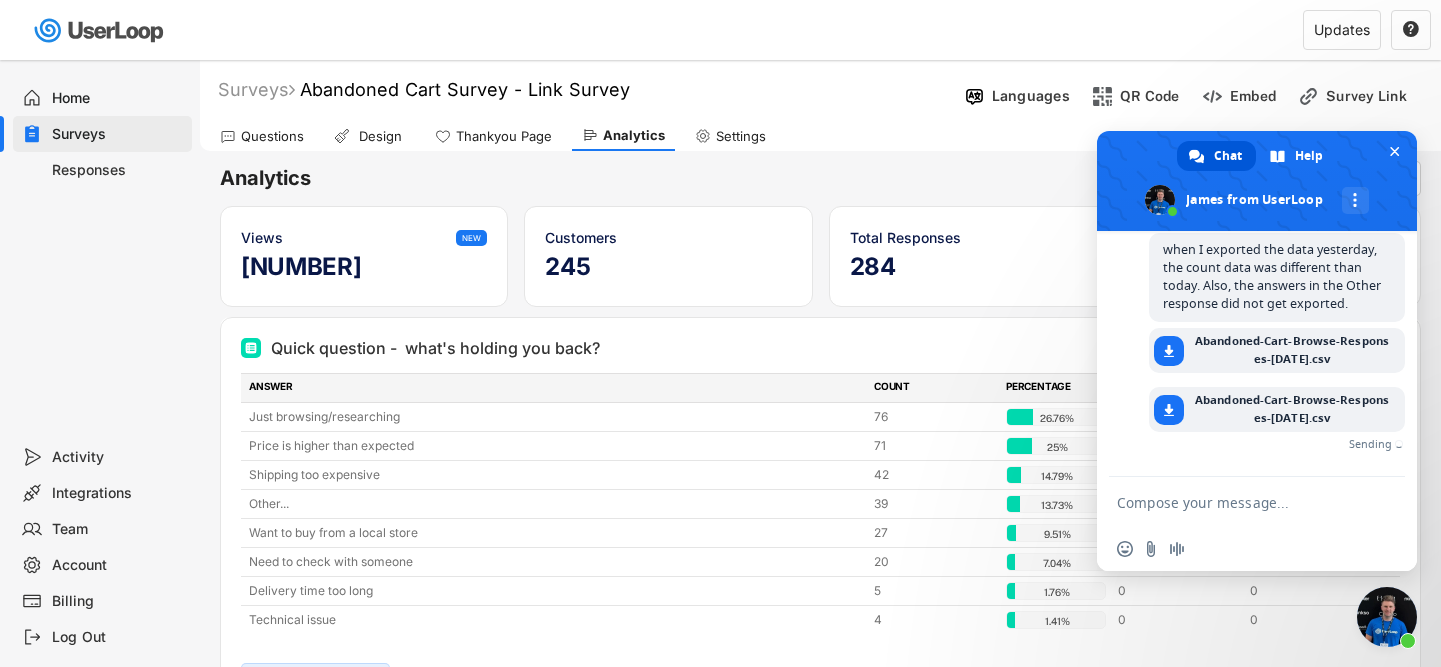 scroll, scrollTop: 8565, scrollLeft: 0, axis: vertical 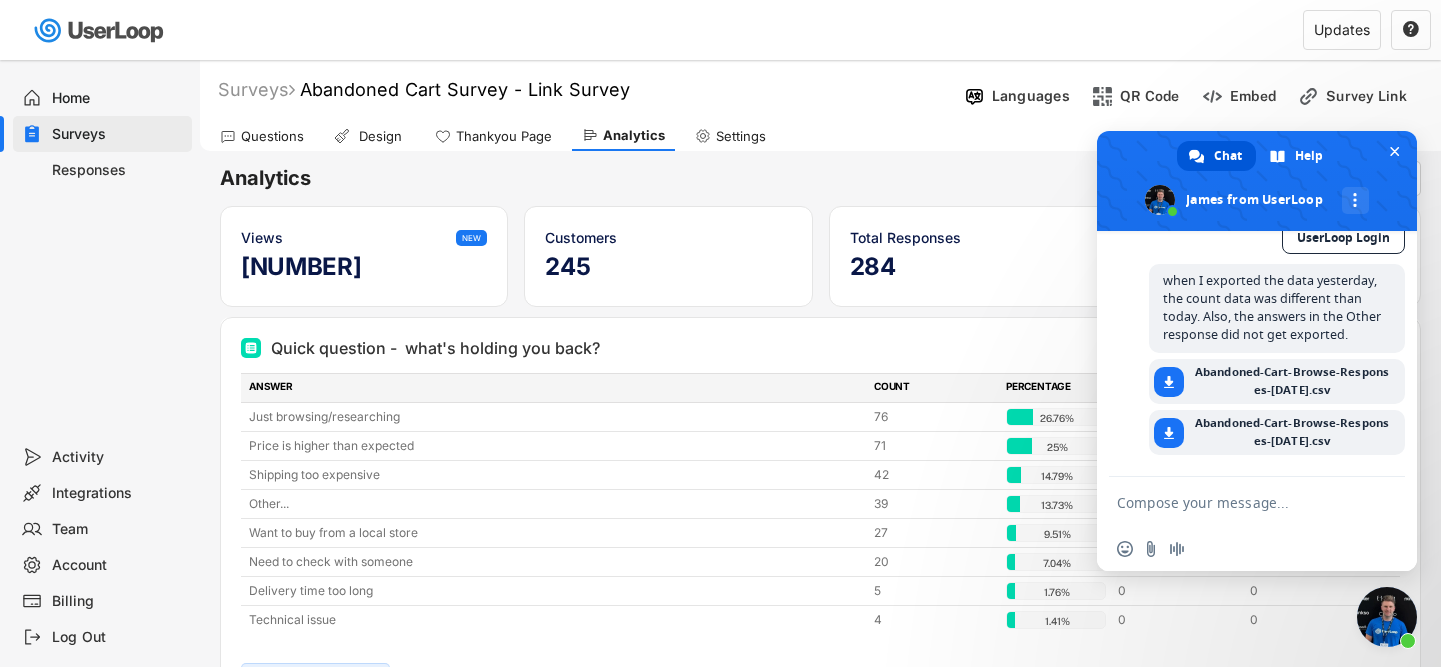 click at bounding box center [1237, 502] 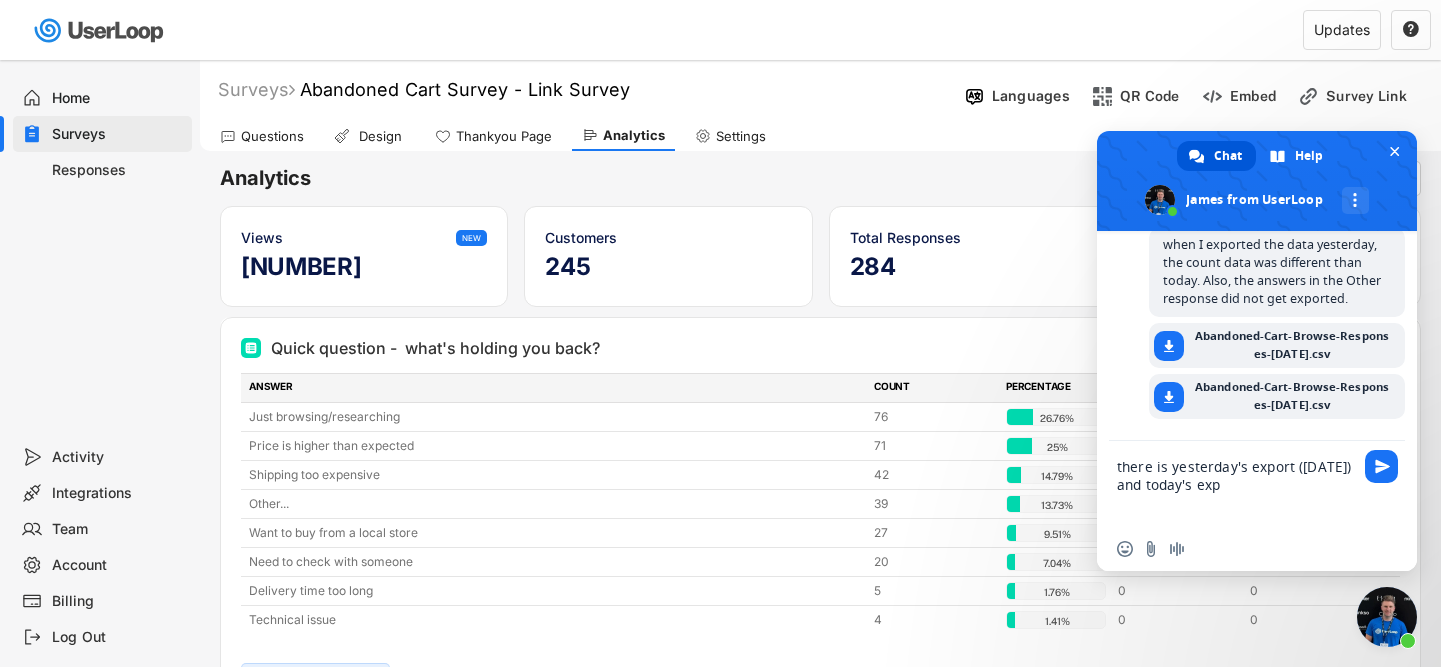 scroll, scrollTop: 8596, scrollLeft: 0, axis: vertical 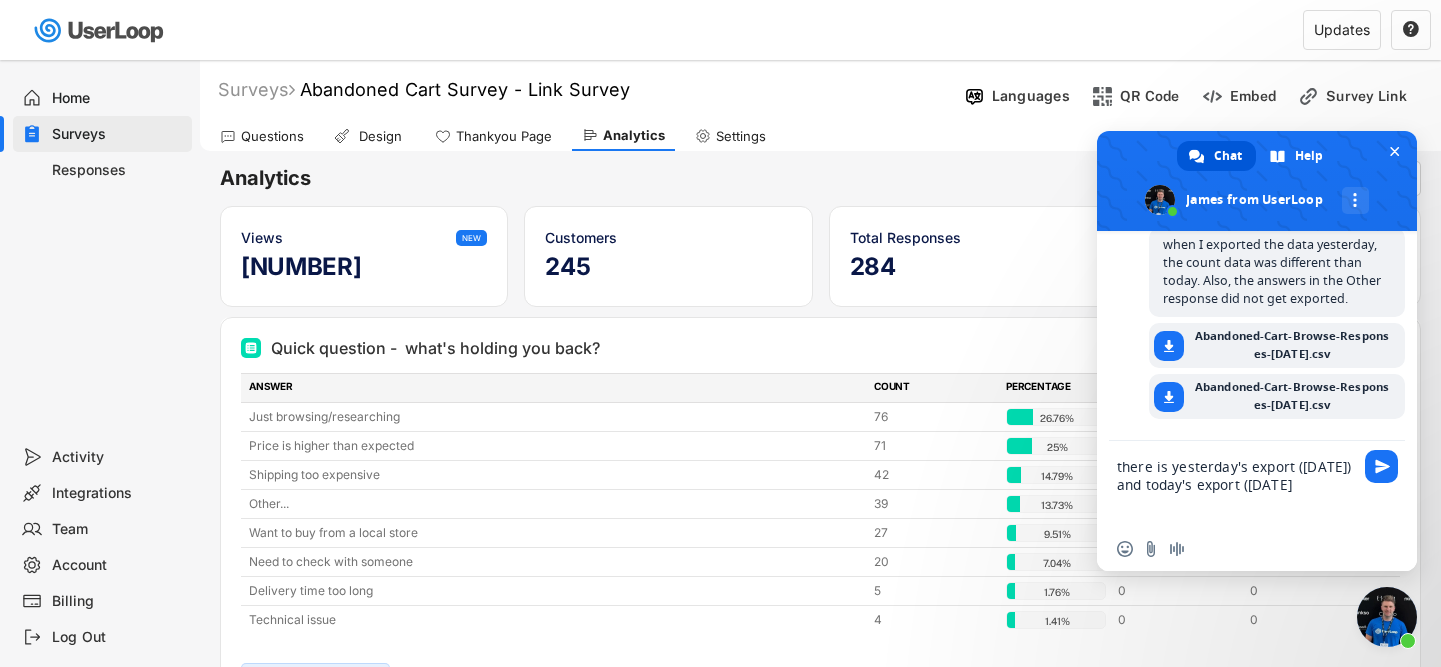 type on "there is yesterday's export ([DATE]) and today's export ([DATE])" 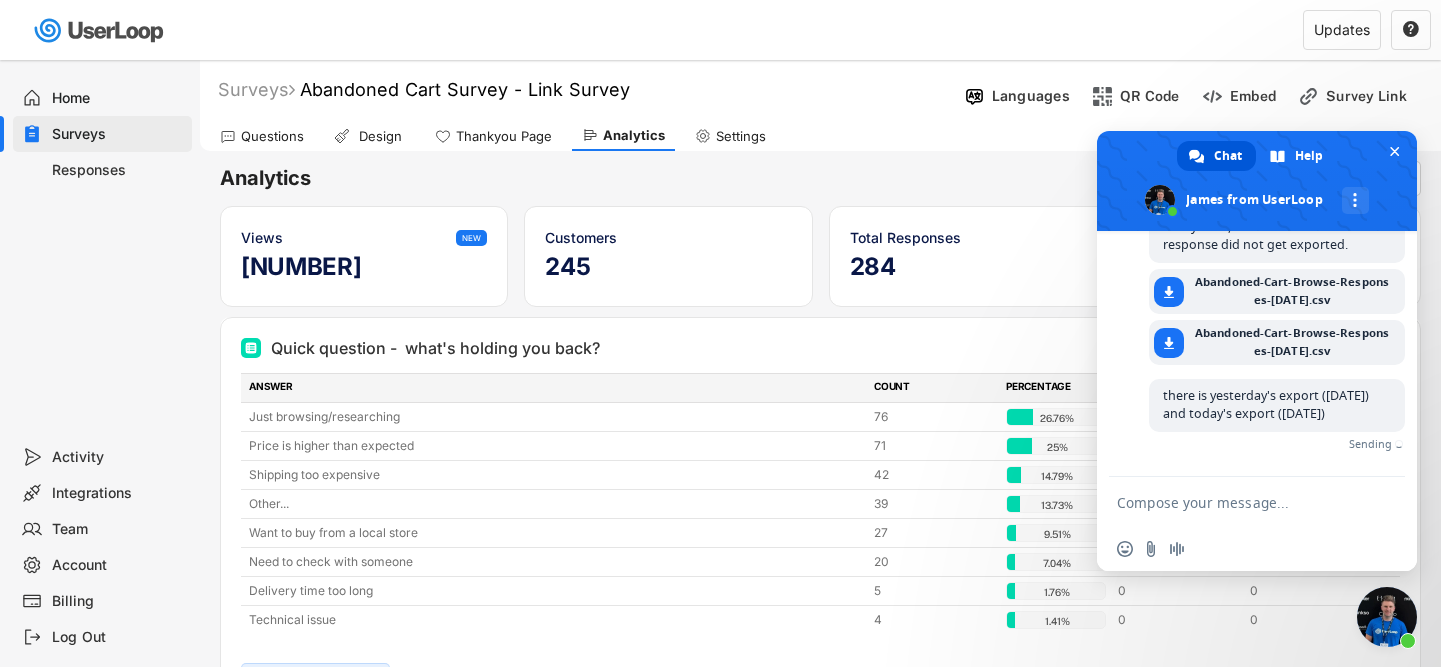 scroll, scrollTop: 8625, scrollLeft: 0, axis: vertical 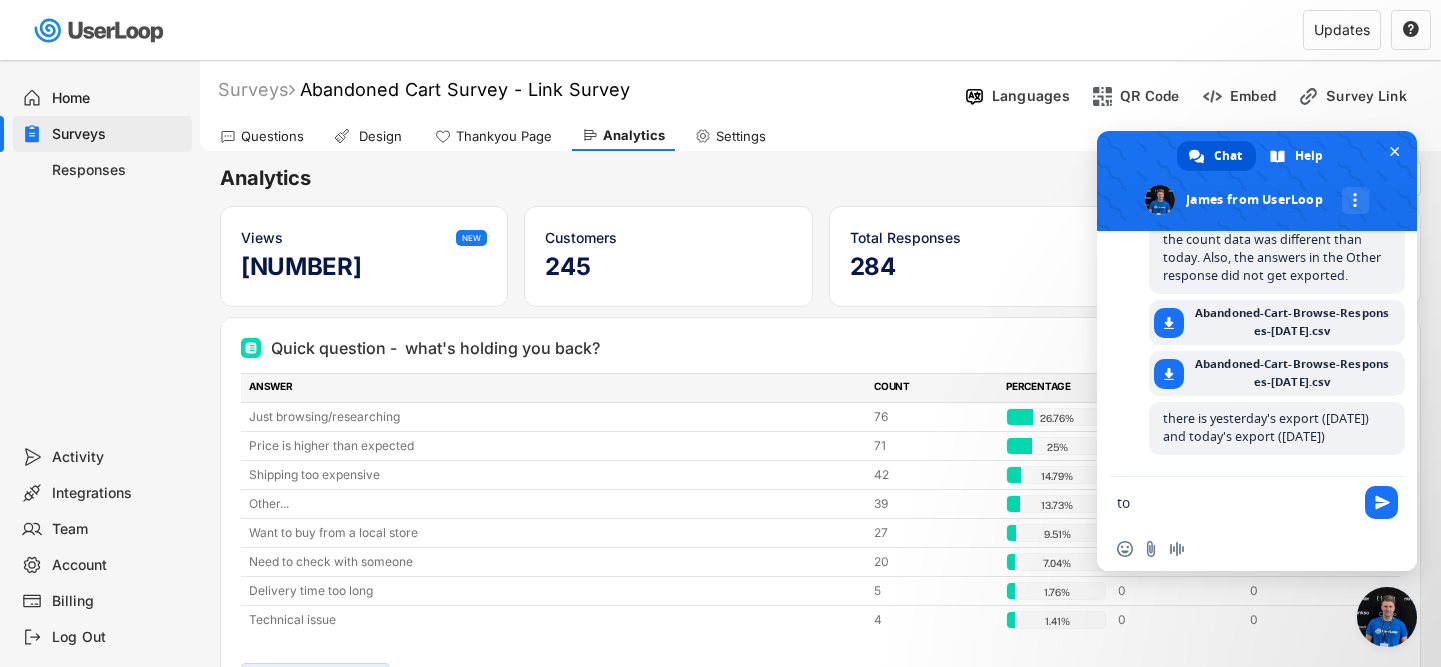 type on "t" 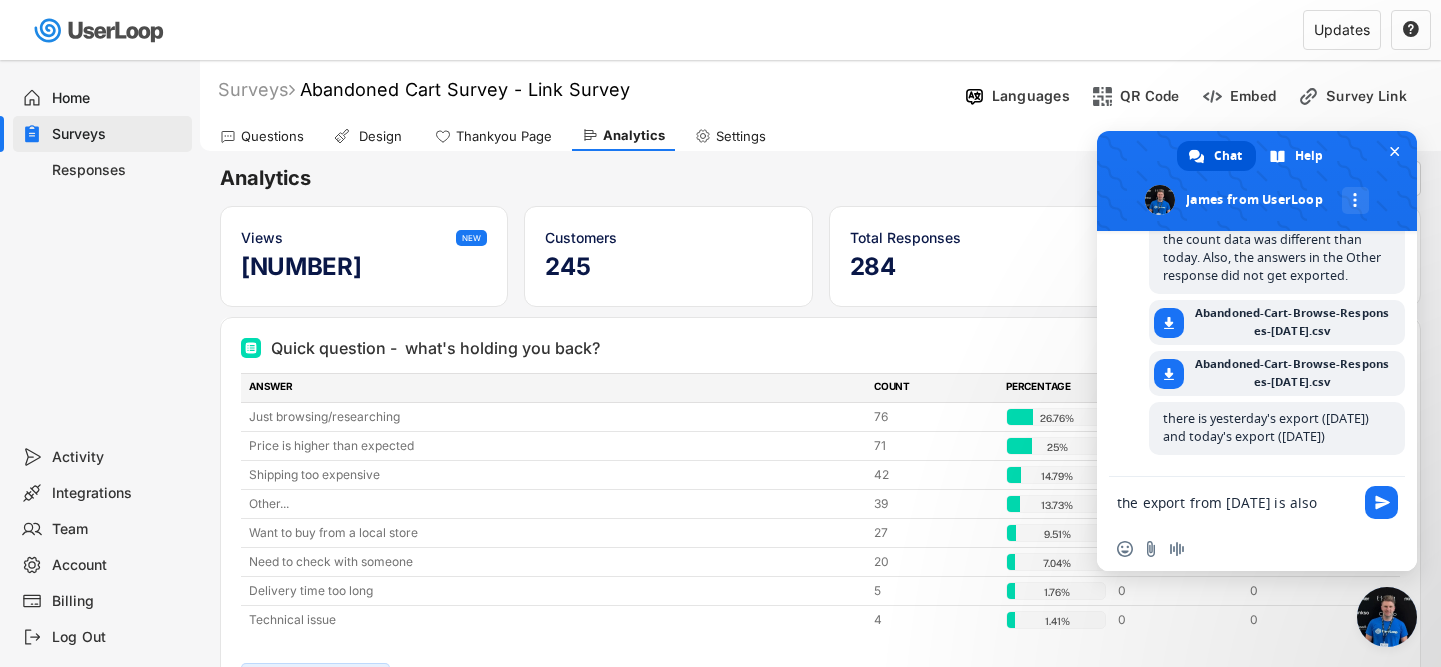 scroll, scrollTop: 8643, scrollLeft: 0, axis: vertical 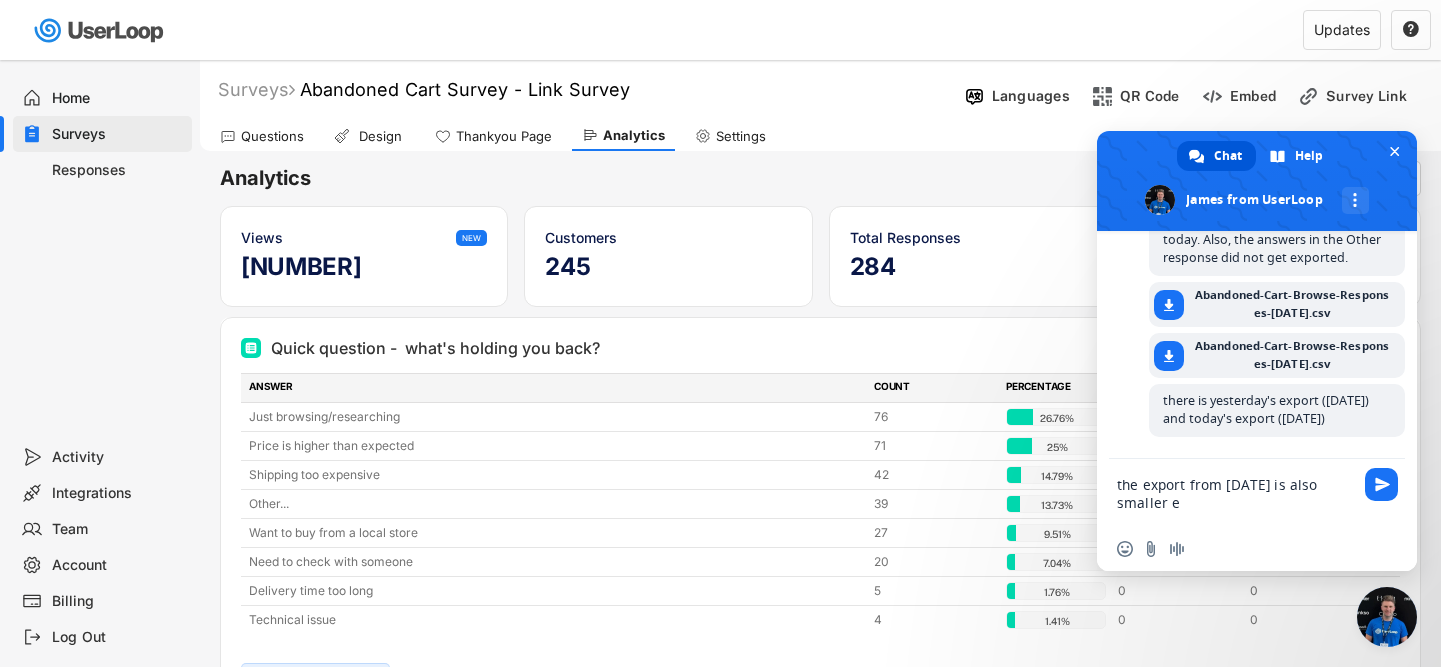 type on "the export from [DATE] is also smaller" 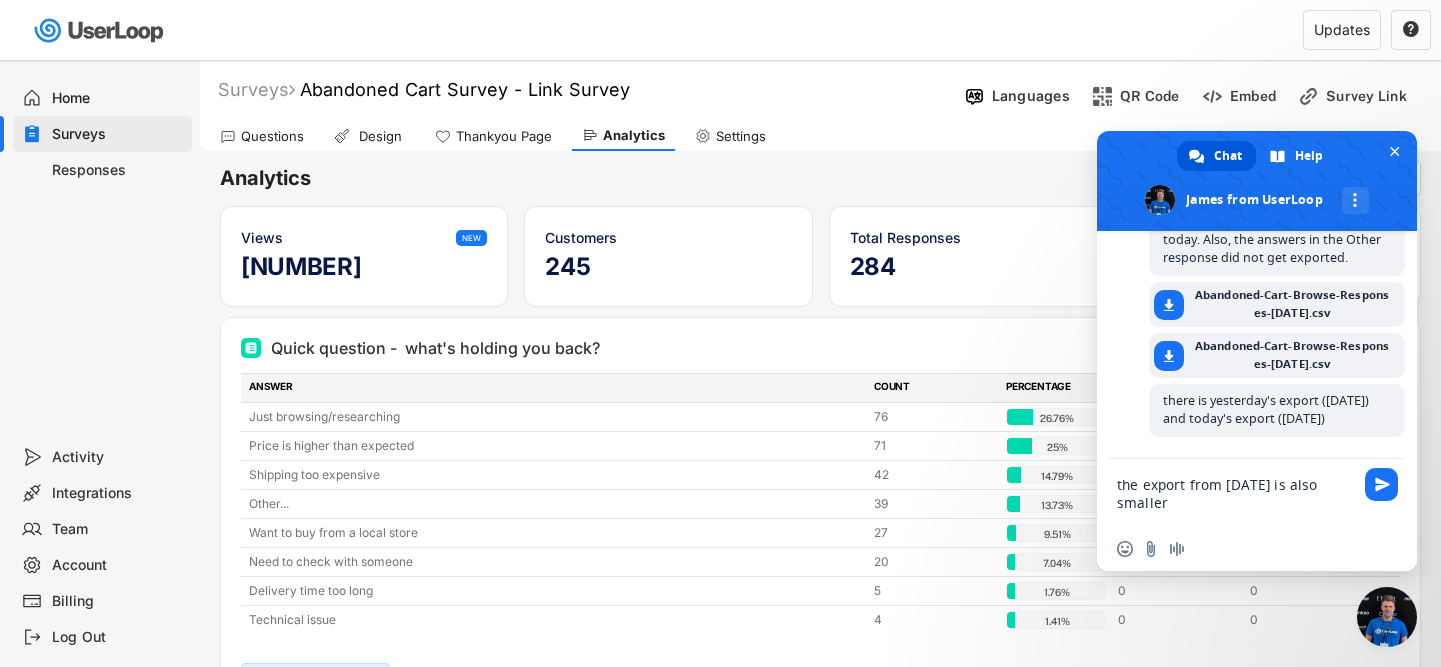 type 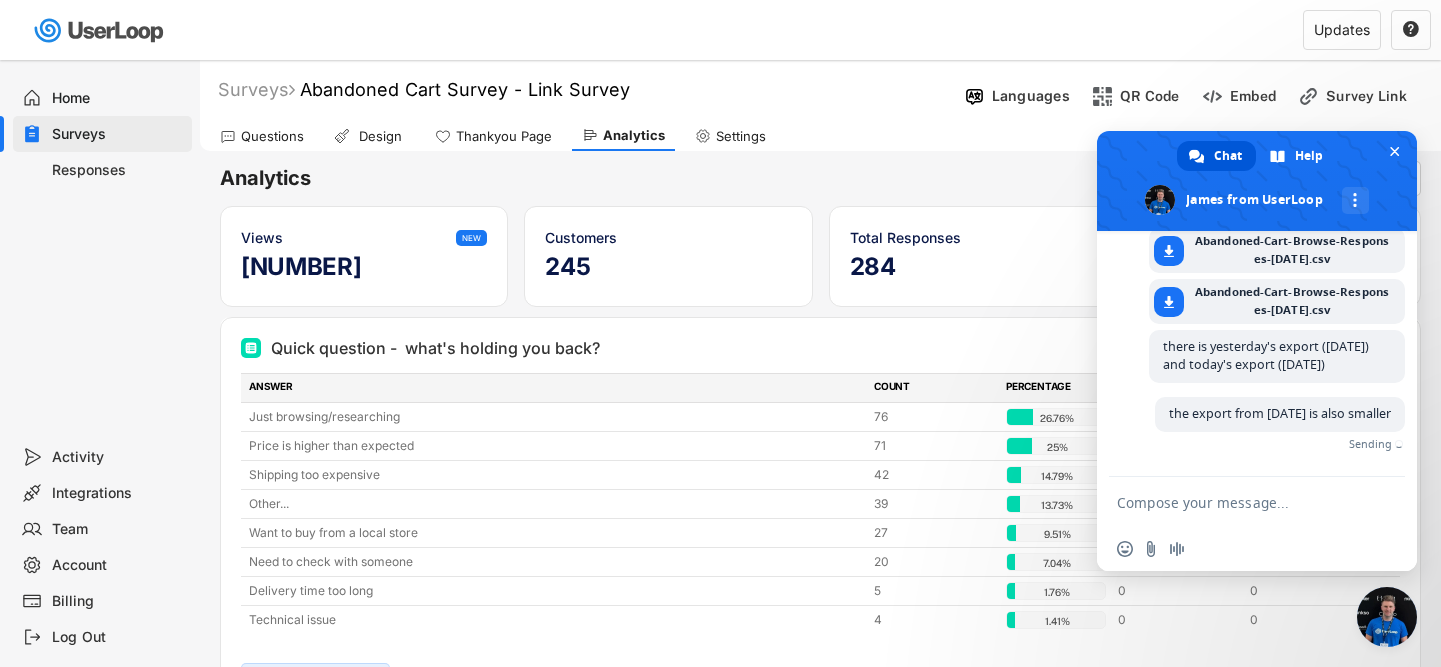 scroll, scrollTop: 8685, scrollLeft: 0, axis: vertical 